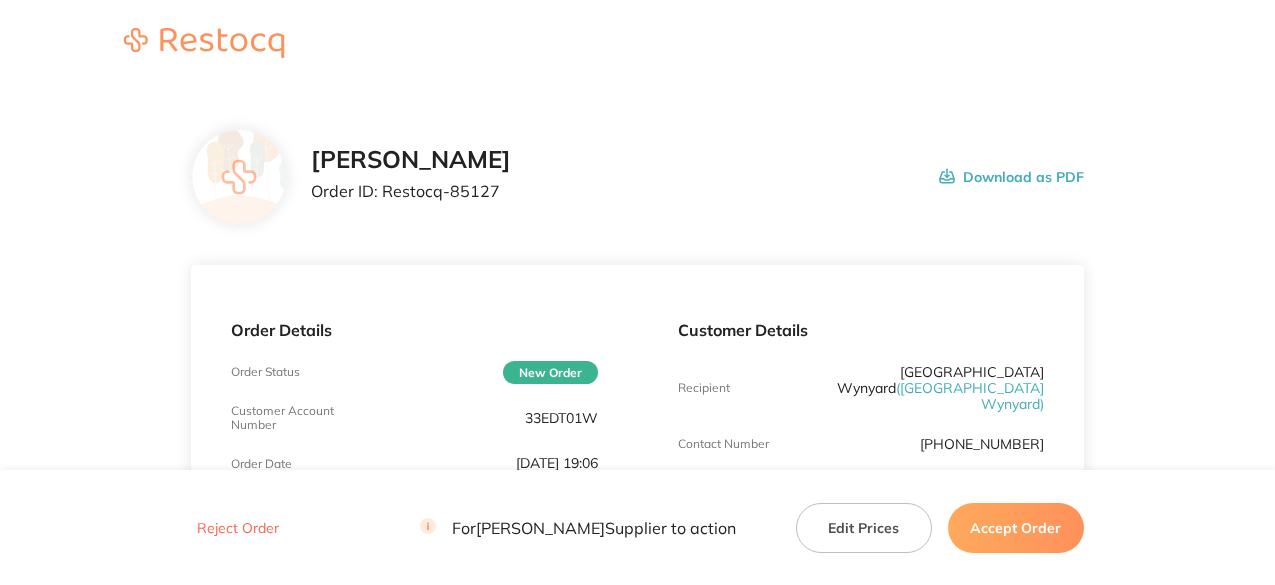 scroll, scrollTop: 0, scrollLeft: 0, axis: both 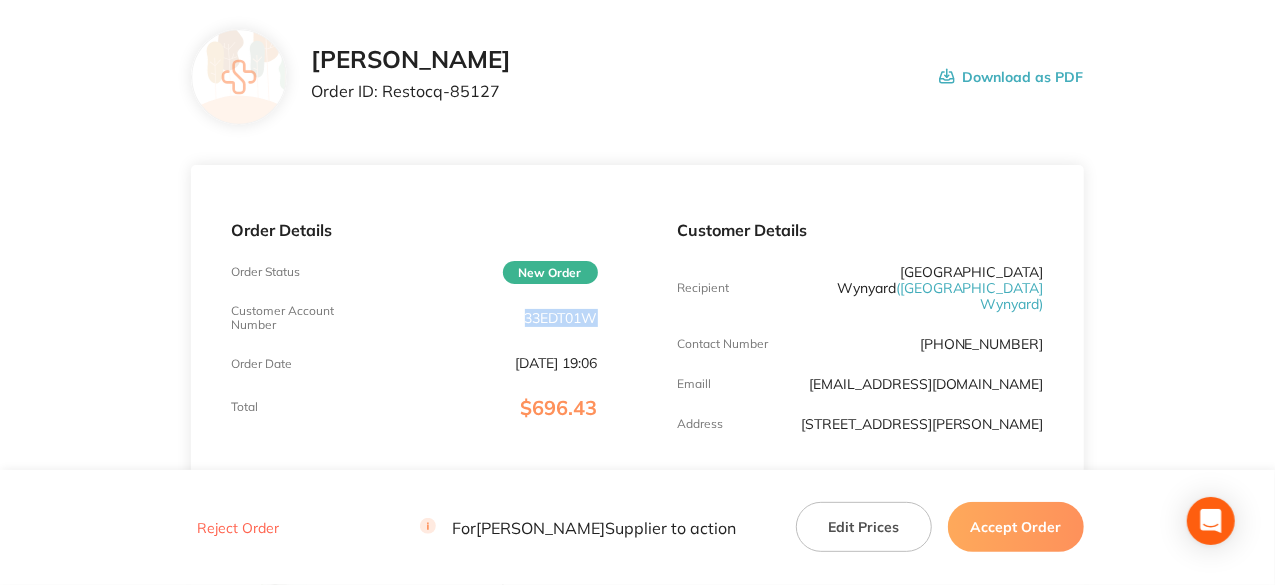 drag, startPoint x: 522, startPoint y: 319, endPoint x: 592, endPoint y: 313, distance: 70.256676 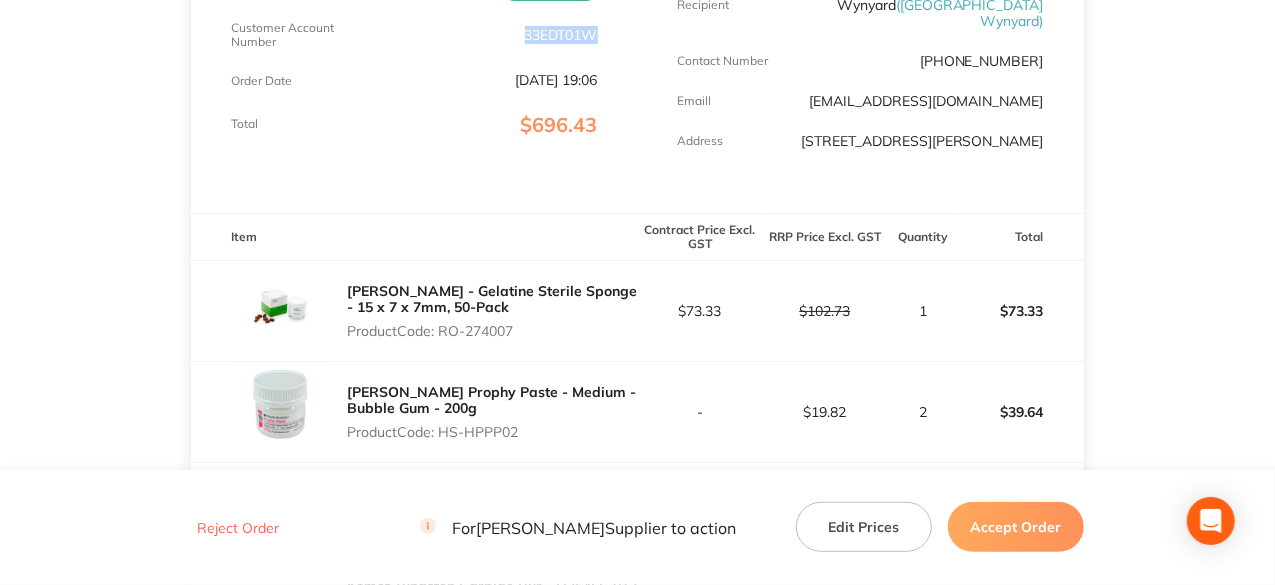 scroll, scrollTop: 400, scrollLeft: 0, axis: vertical 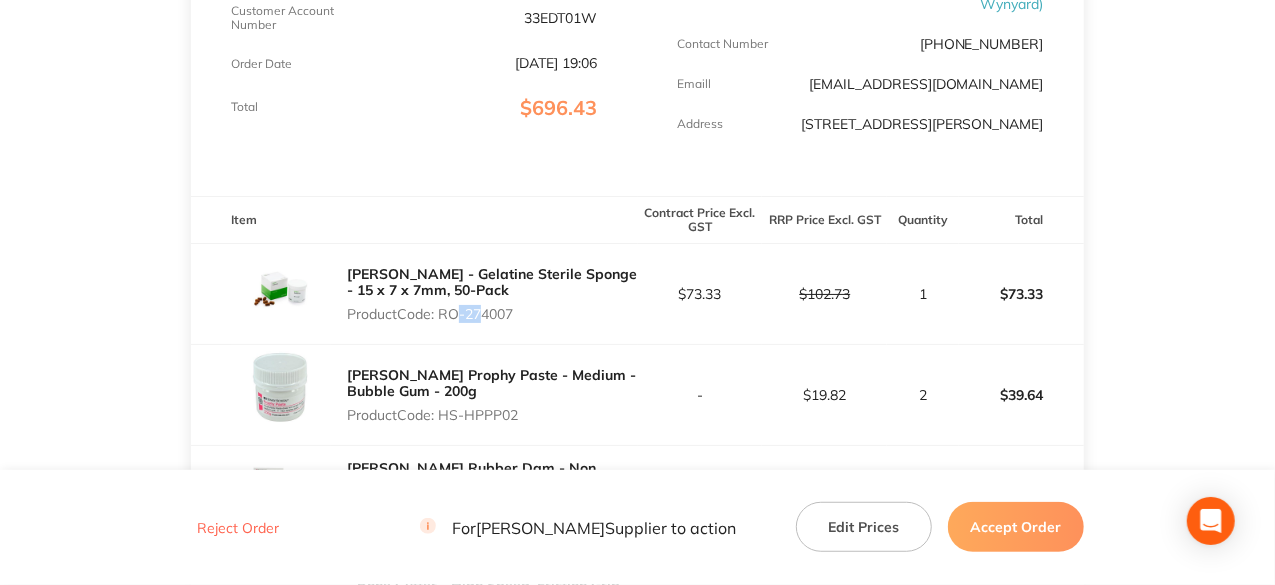 drag, startPoint x: 446, startPoint y: 304, endPoint x: 480, endPoint y: 300, distance: 34.234486 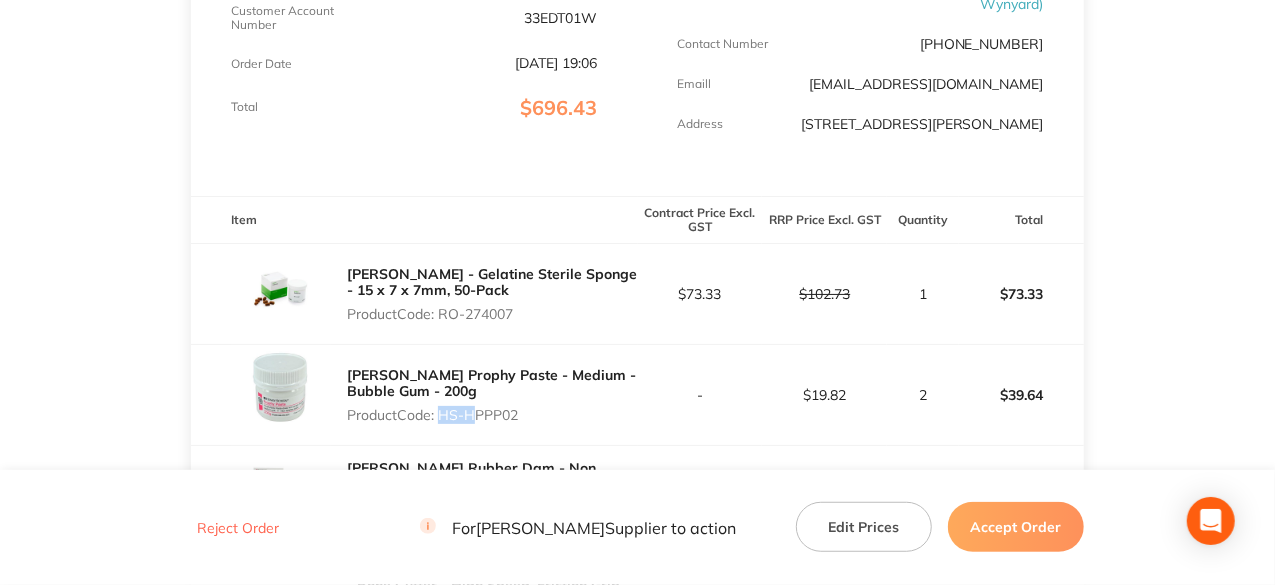 drag, startPoint x: 439, startPoint y: 399, endPoint x: 468, endPoint y: 399, distance: 29 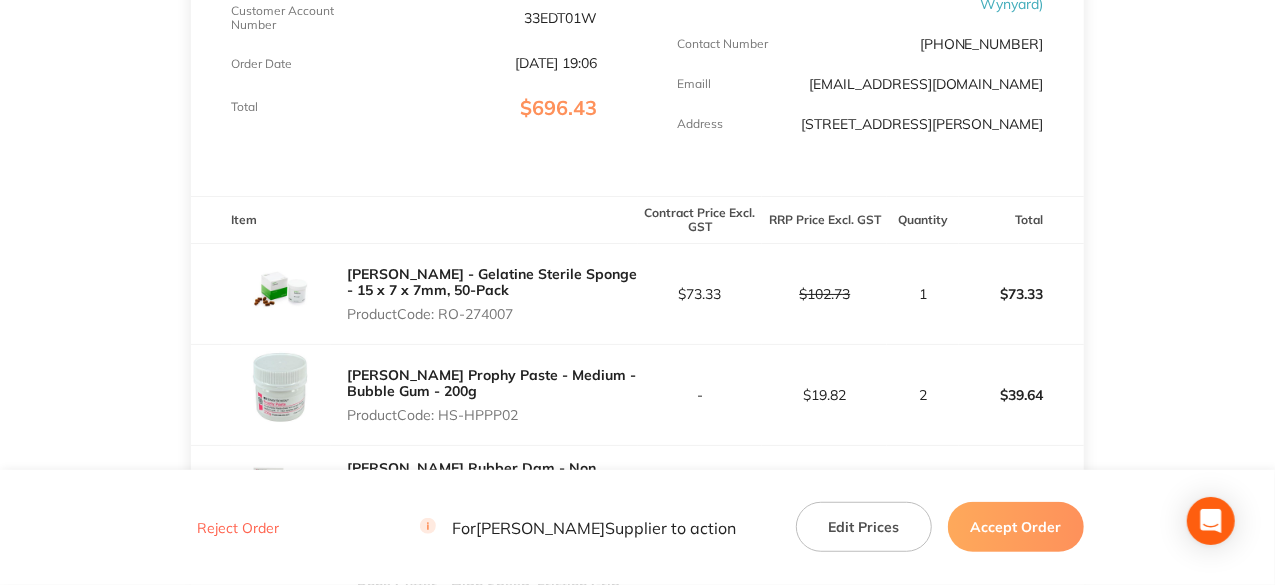 click on "Henry Schein Prophy Paste - Medium - Bubble Gum - 200g Product   Code:  HS-HPPP02" at bounding box center [414, 395] 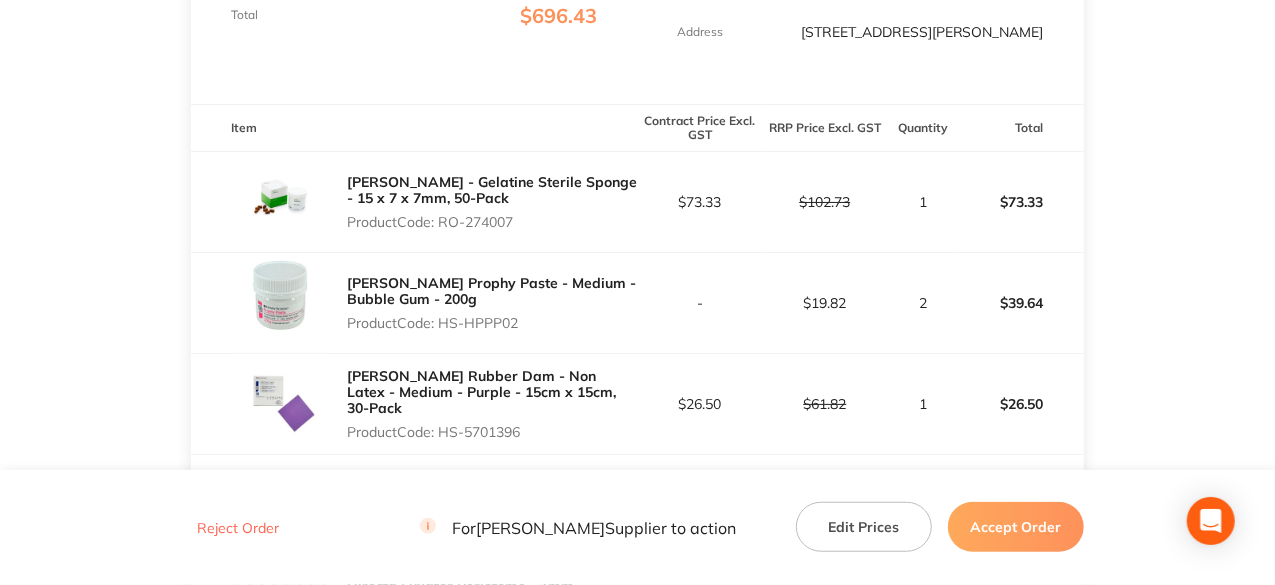 scroll, scrollTop: 600, scrollLeft: 0, axis: vertical 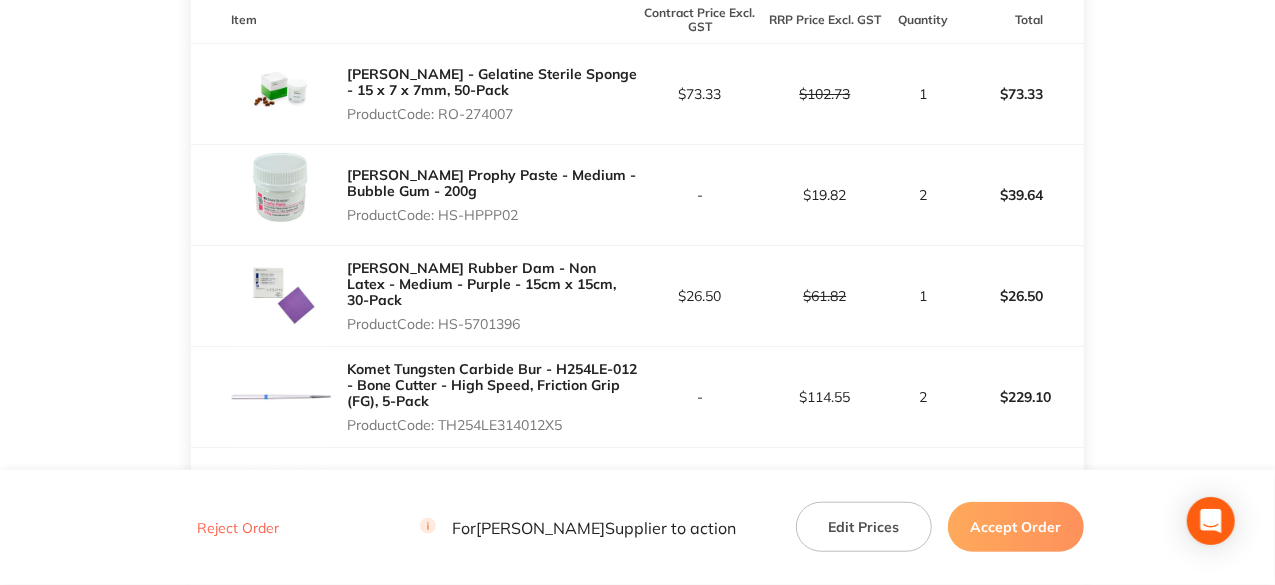 drag, startPoint x: 441, startPoint y: 299, endPoint x: 540, endPoint y: 297, distance: 99.0202 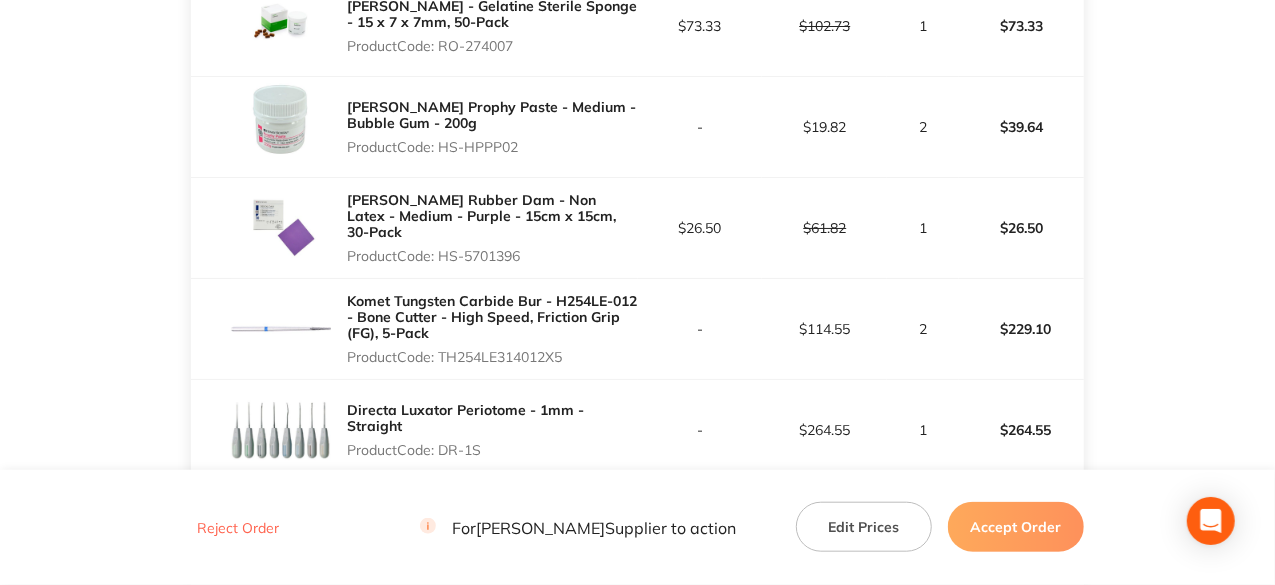 scroll, scrollTop: 700, scrollLeft: 0, axis: vertical 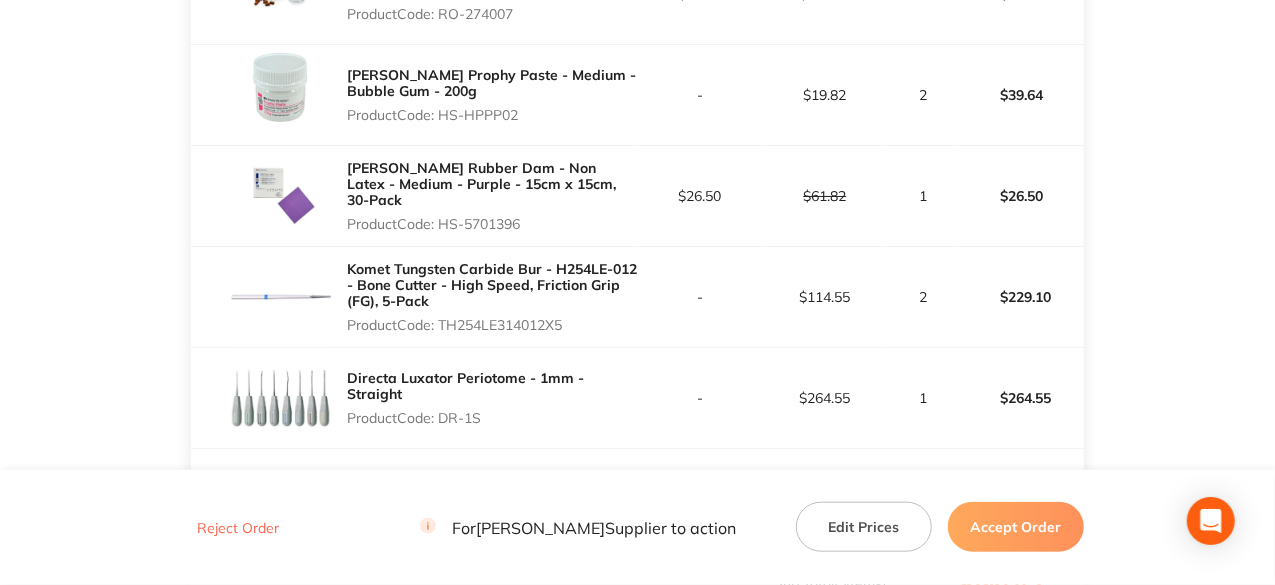 drag, startPoint x: 441, startPoint y: 311, endPoint x: 566, endPoint y: 310, distance: 125.004 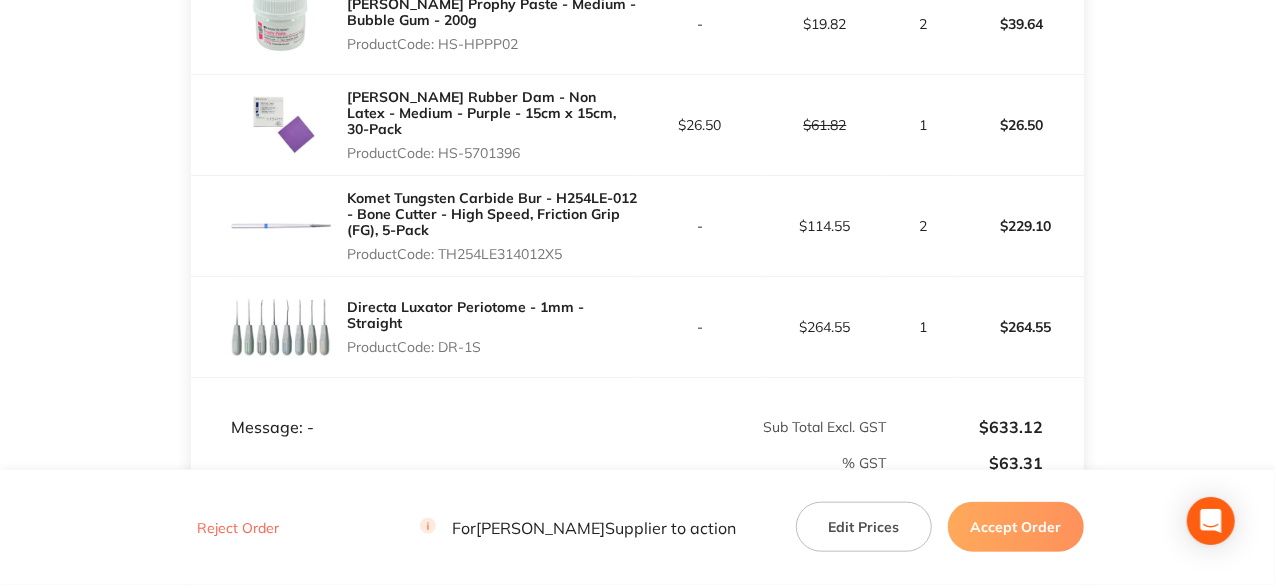 scroll, scrollTop: 800, scrollLeft: 0, axis: vertical 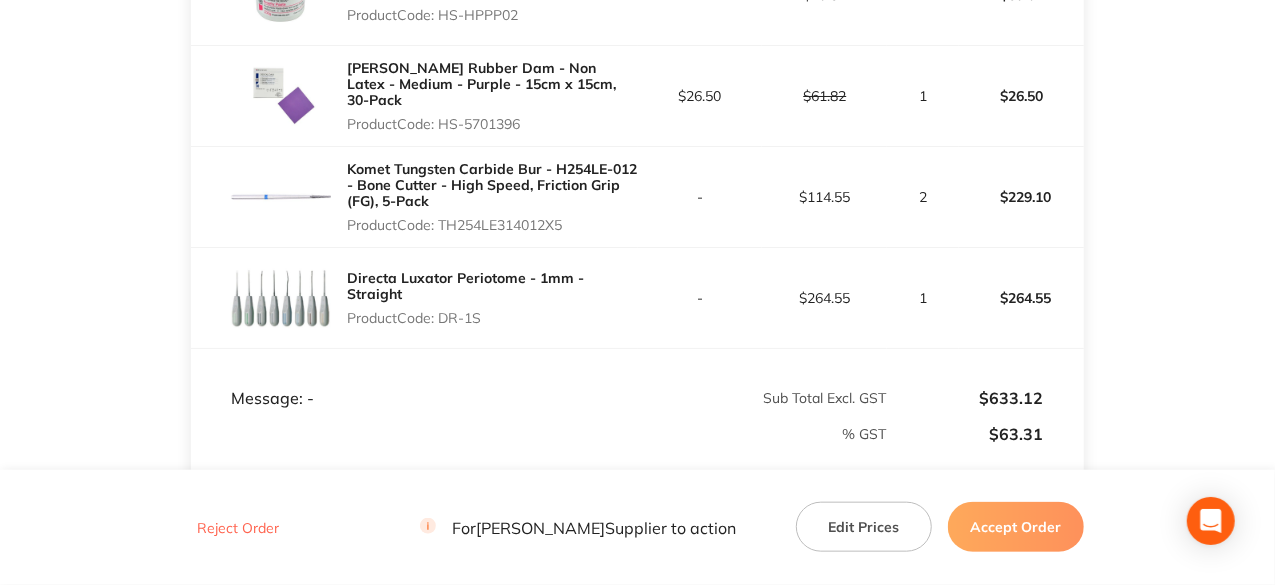 drag, startPoint x: 443, startPoint y: 301, endPoint x: 491, endPoint y: 299, distance: 48.04165 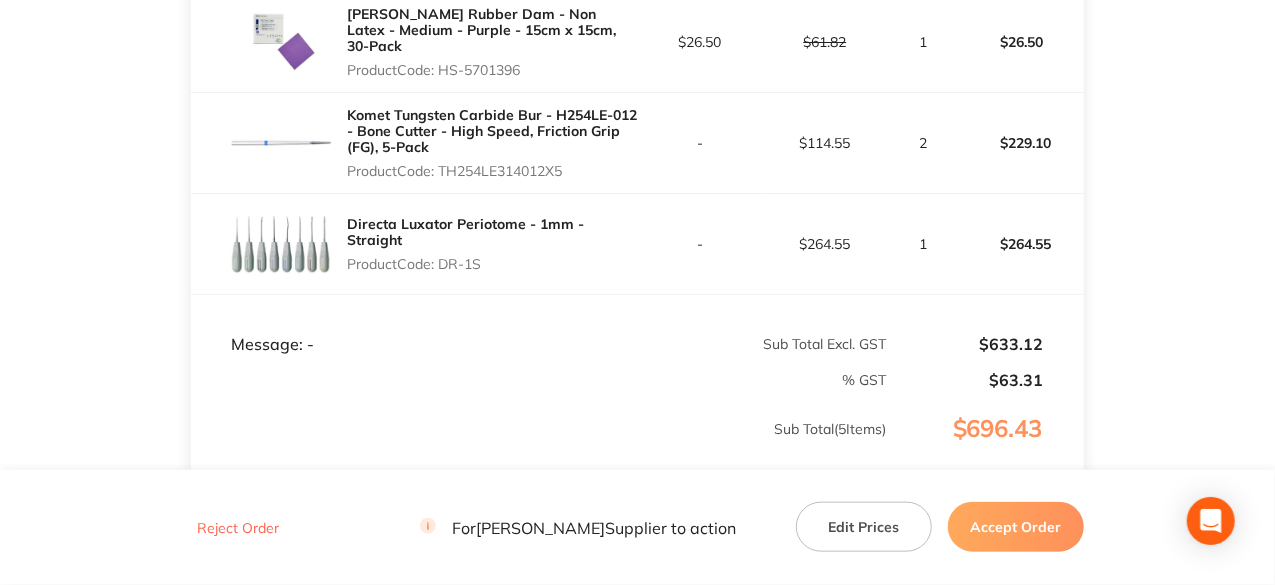 scroll, scrollTop: 900, scrollLeft: 0, axis: vertical 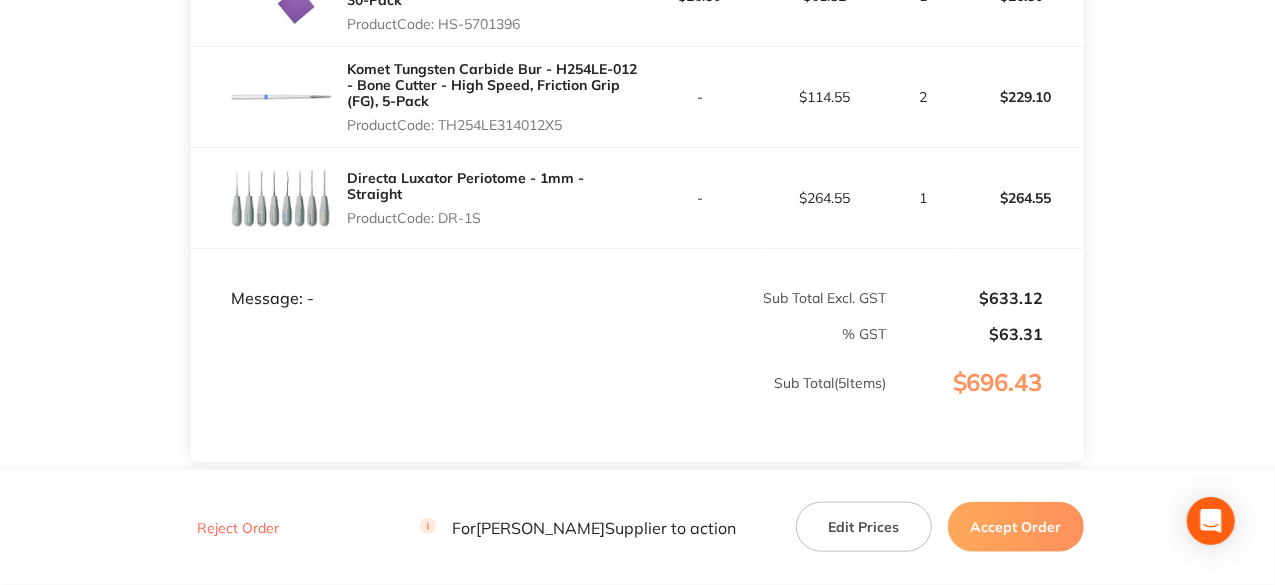 click on "Accept Order" at bounding box center [1016, 527] 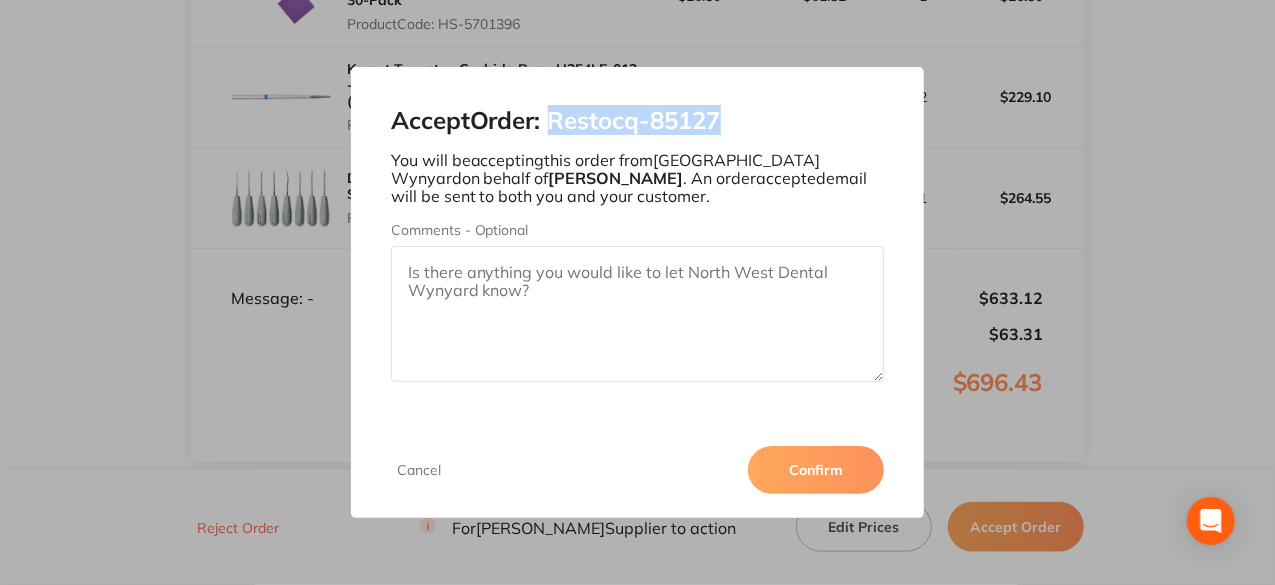 drag, startPoint x: 554, startPoint y: 119, endPoint x: 722, endPoint y: 121, distance: 168.0119 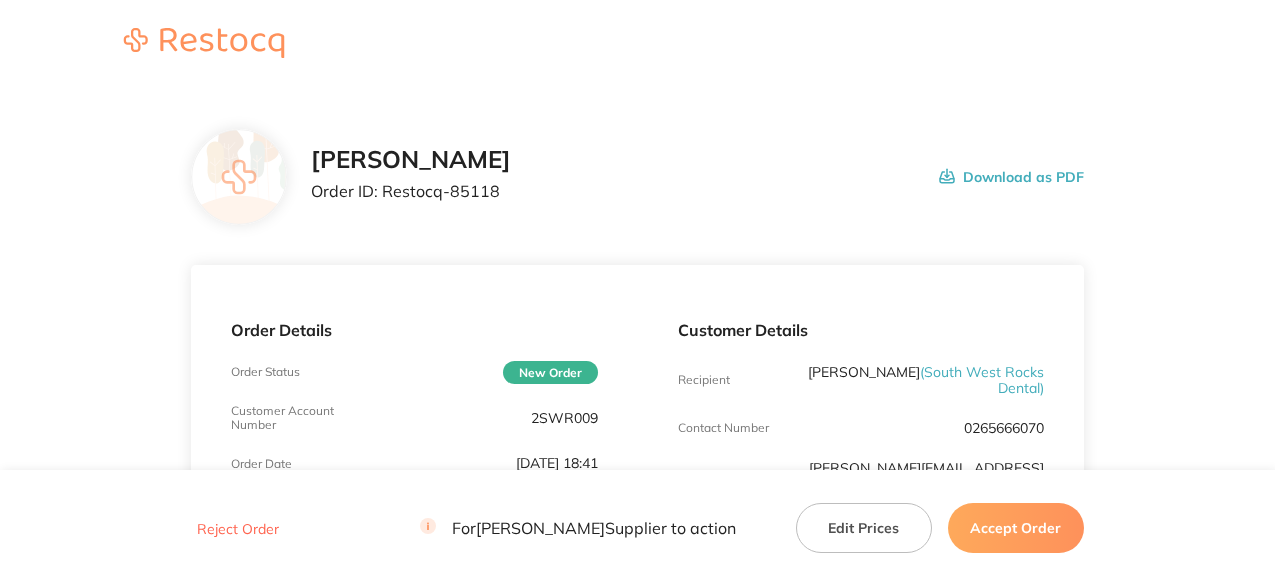 scroll, scrollTop: 0, scrollLeft: 0, axis: both 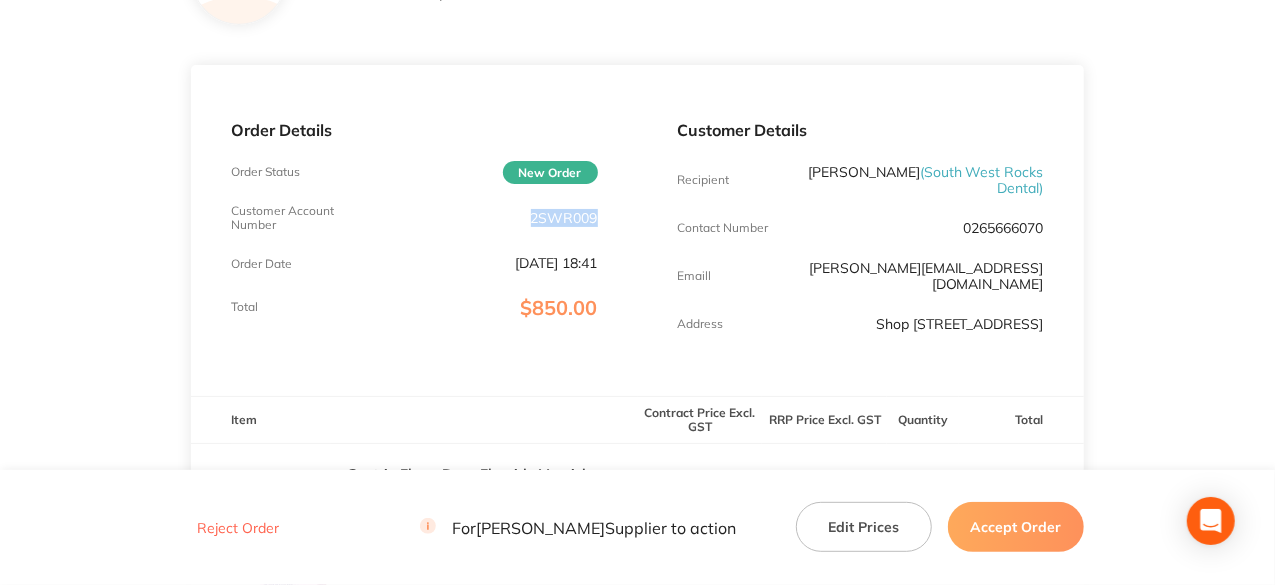 drag, startPoint x: 605, startPoint y: 223, endPoint x: 538, endPoint y: 215, distance: 67.47592 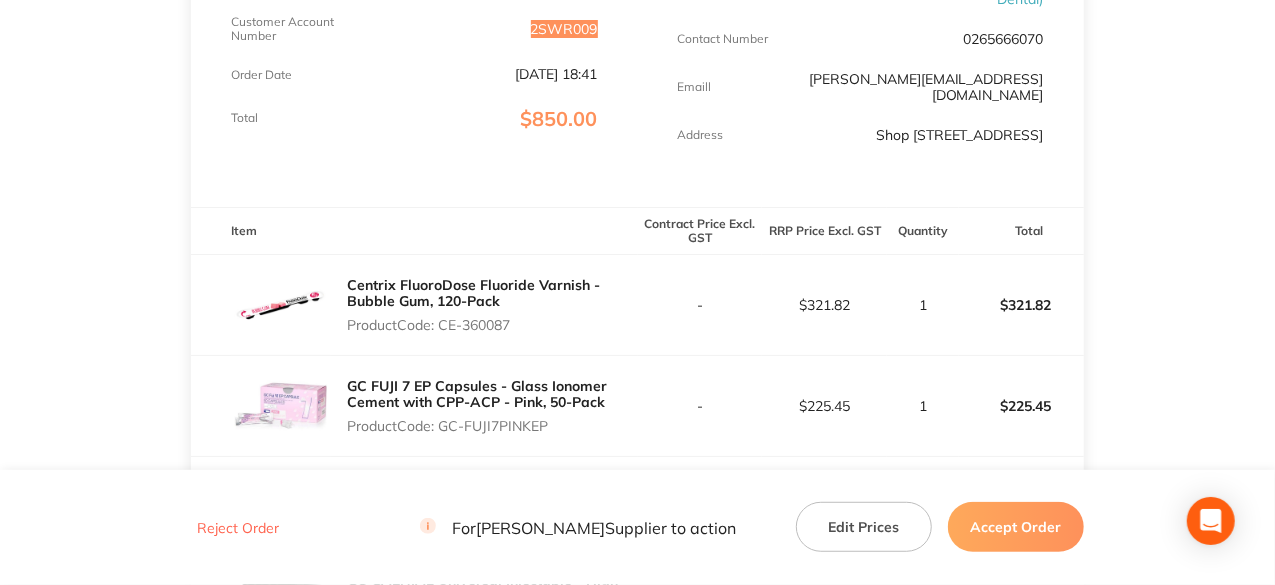 scroll, scrollTop: 500, scrollLeft: 0, axis: vertical 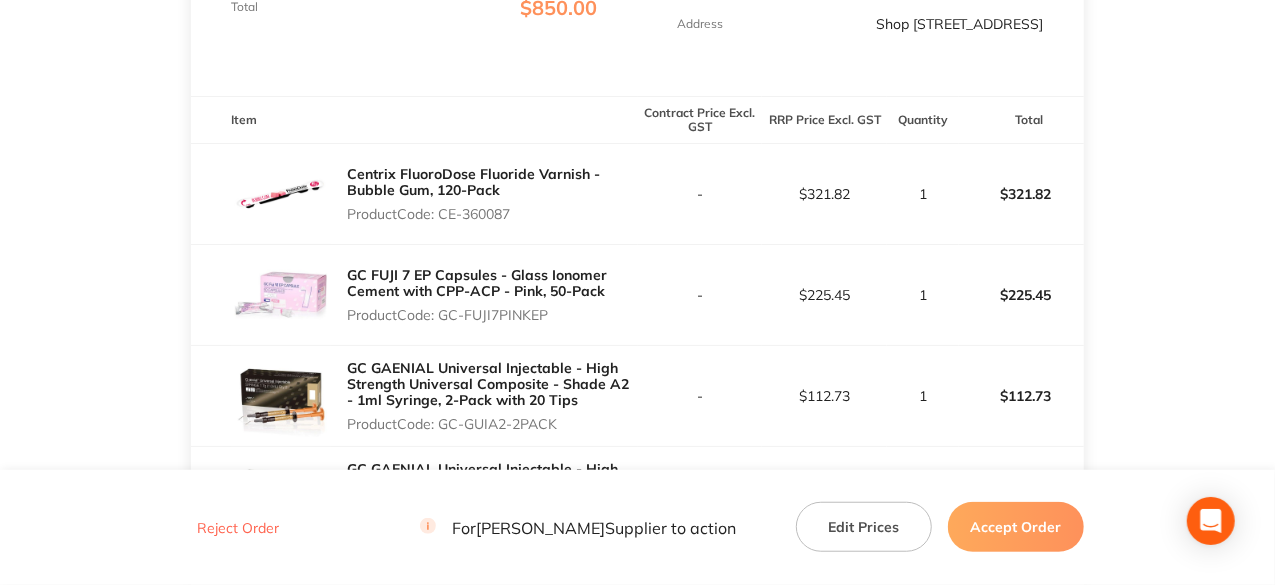 drag, startPoint x: 441, startPoint y: 204, endPoint x: 522, endPoint y: 201, distance: 81.055534 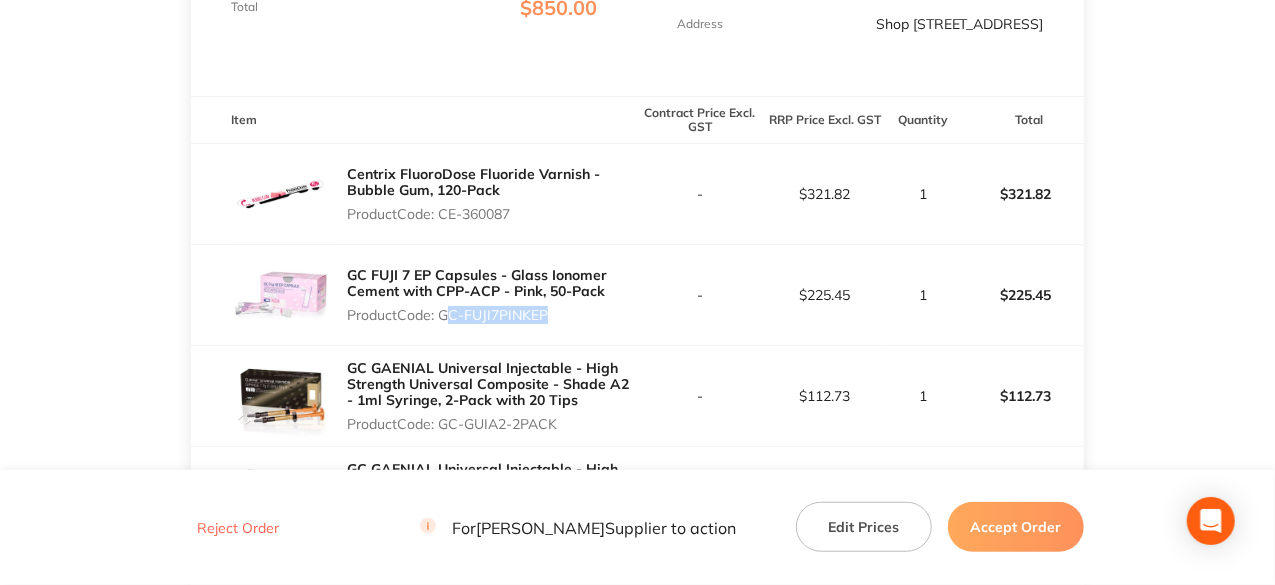 drag, startPoint x: 442, startPoint y: 301, endPoint x: 541, endPoint y: 295, distance: 99.18165 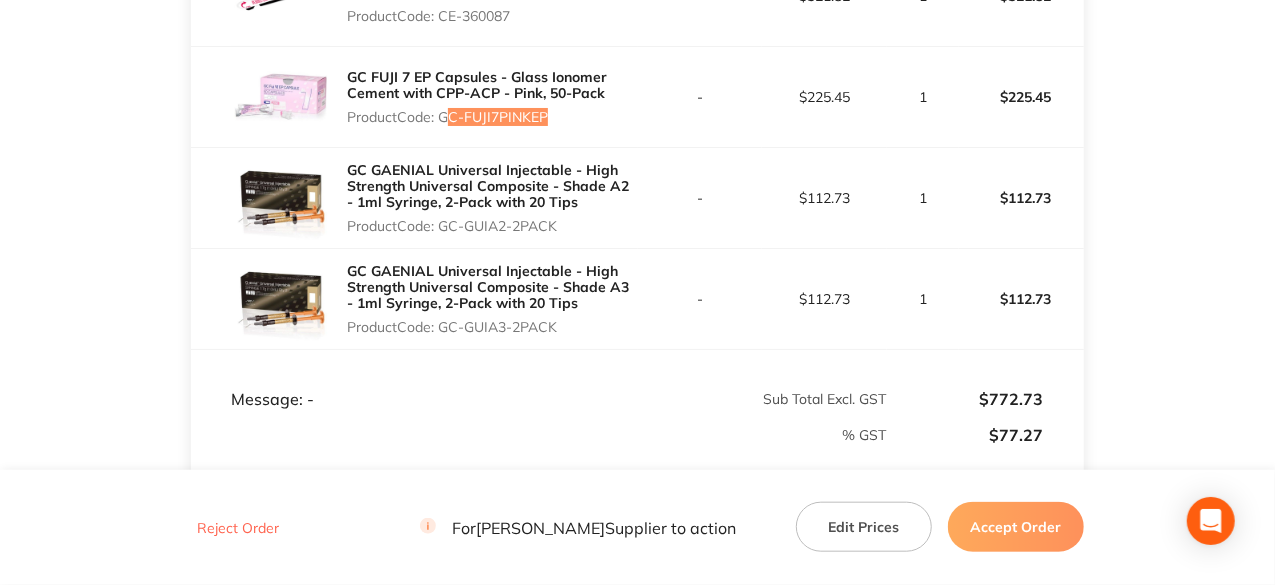 scroll, scrollTop: 700, scrollLeft: 0, axis: vertical 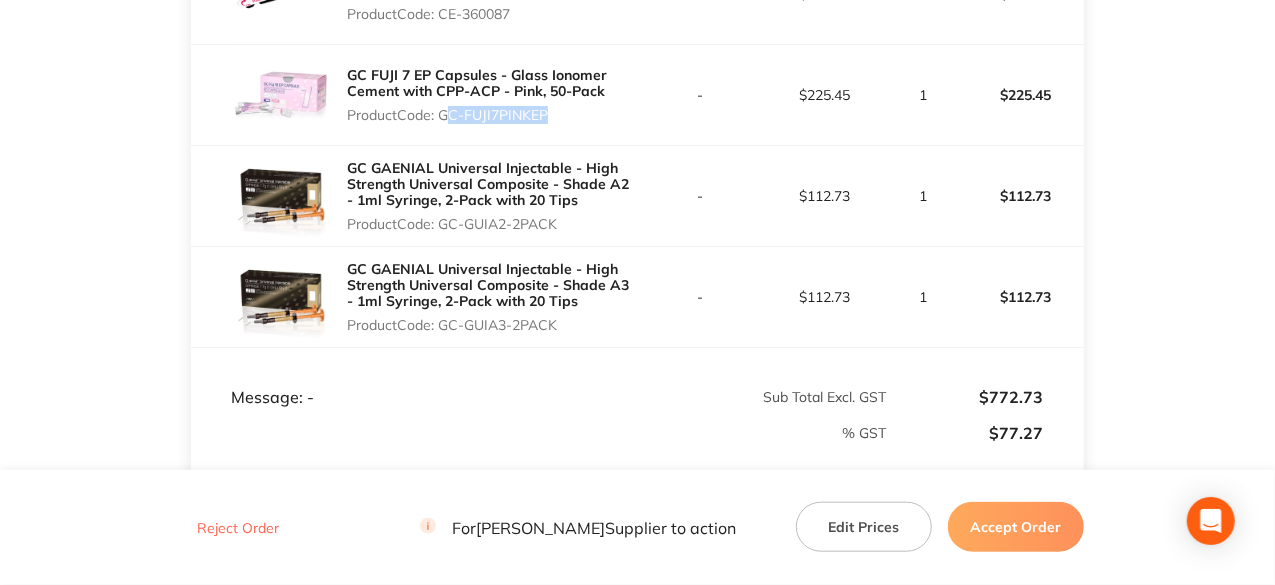 drag, startPoint x: 442, startPoint y: 311, endPoint x: 564, endPoint y: 309, distance: 122.016396 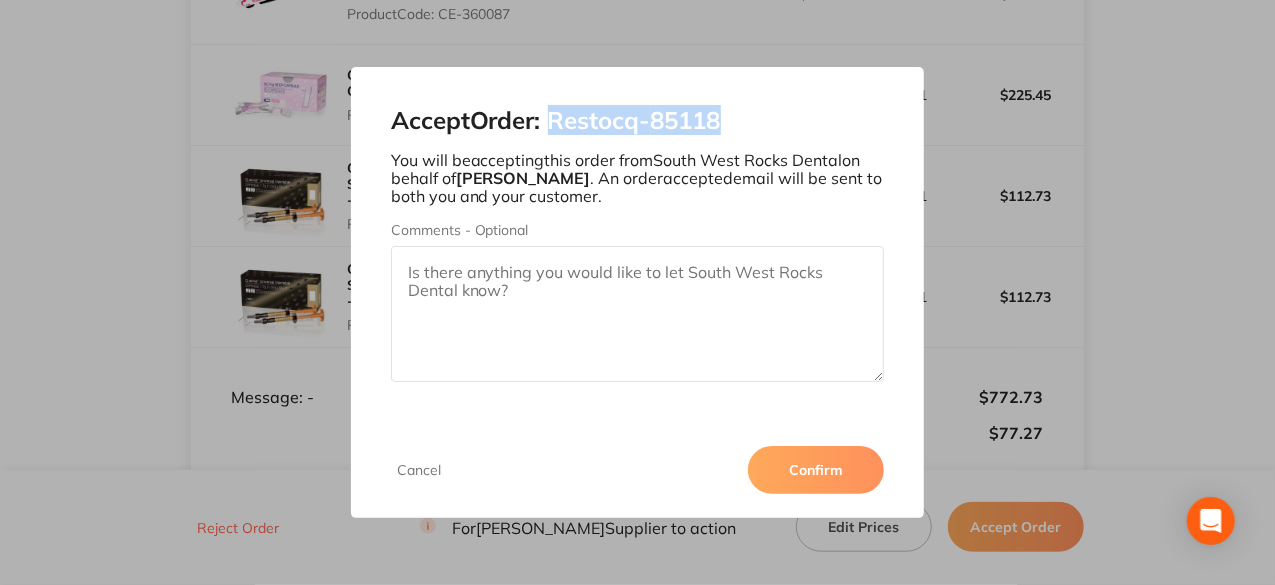 drag, startPoint x: 736, startPoint y: 121, endPoint x: 557, endPoint y: 121, distance: 179 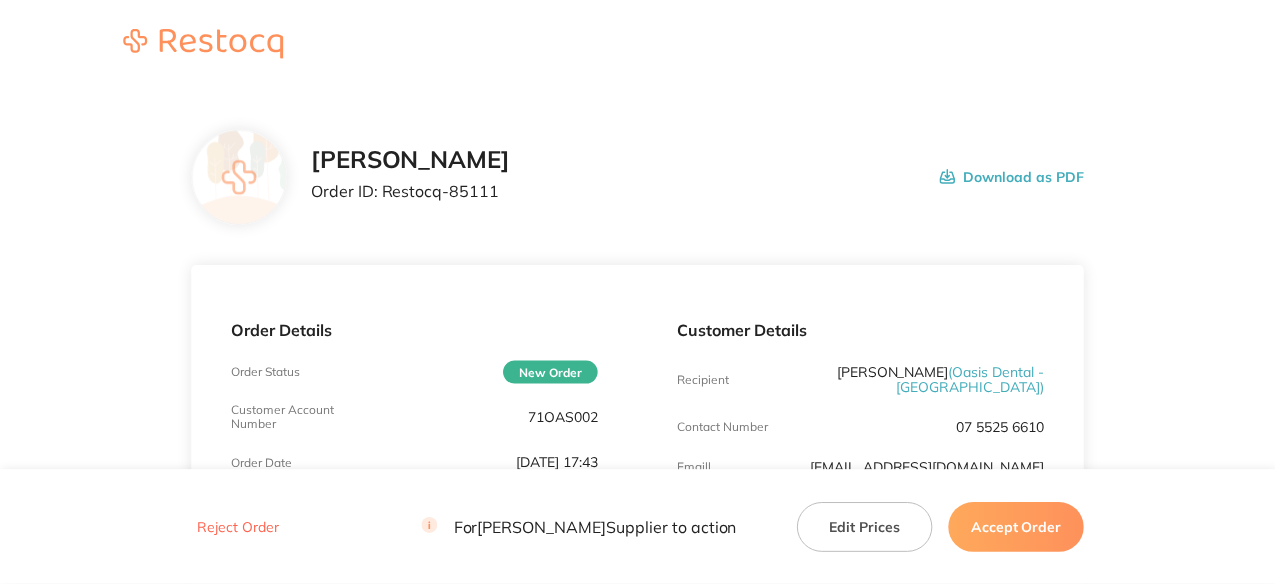 scroll, scrollTop: 0, scrollLeft: 0, axis: both 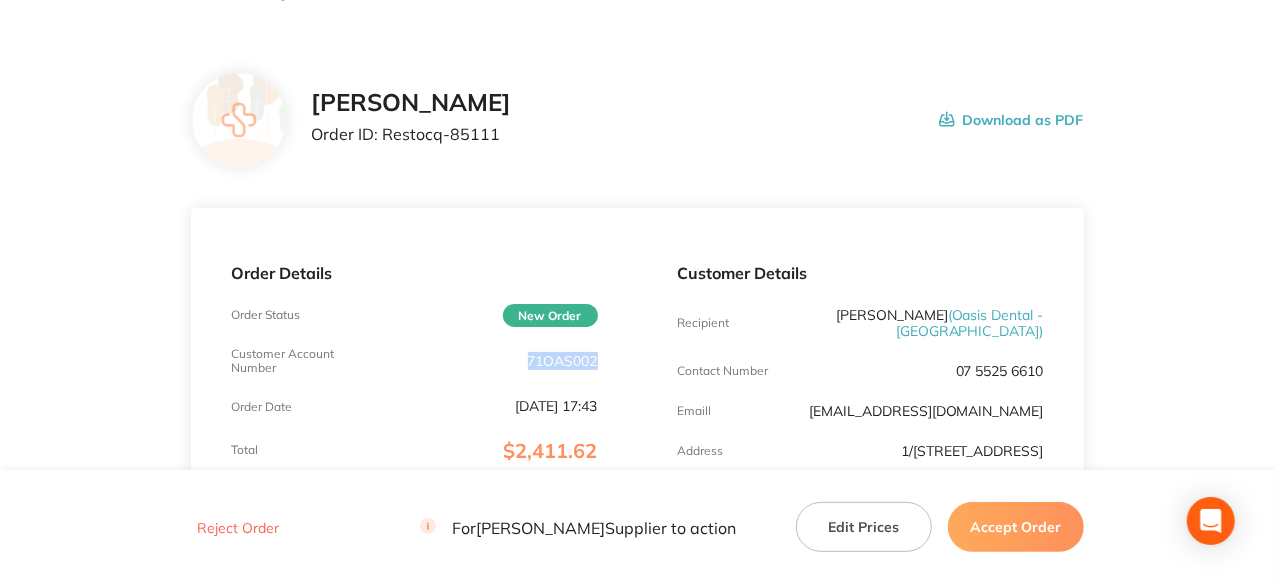 drag, startPoint x: 528, startPoint y: 361, endPoint x: 598, endPoint y: 364, distance: 70.064255 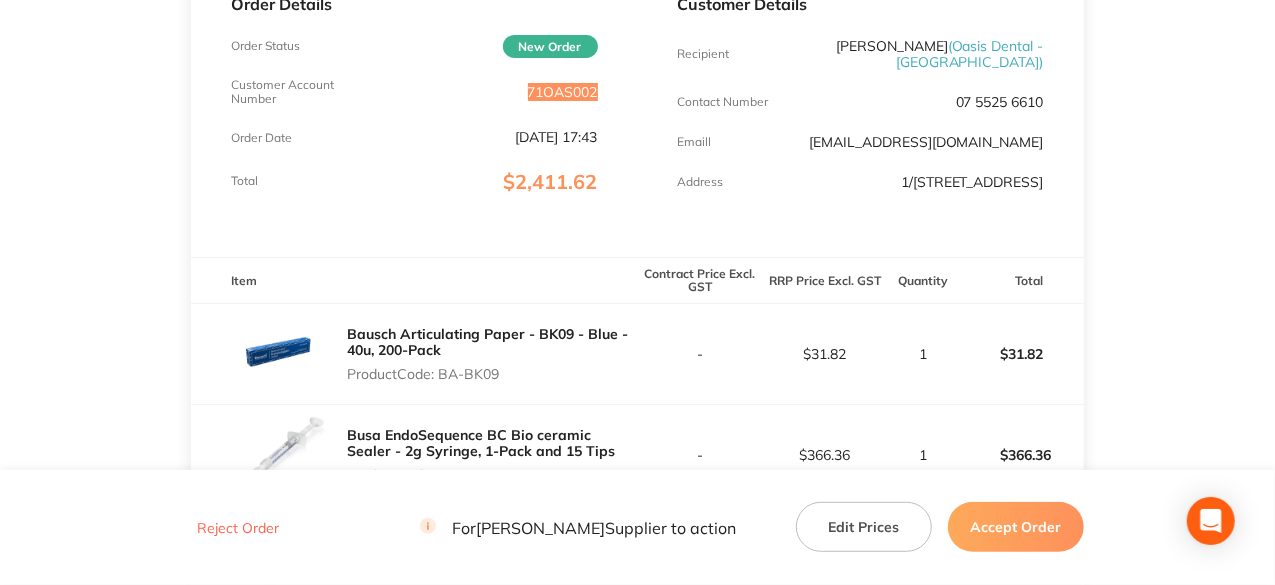 scroll, scrollTop: 357, scrollLeft: 0, axis: vertical 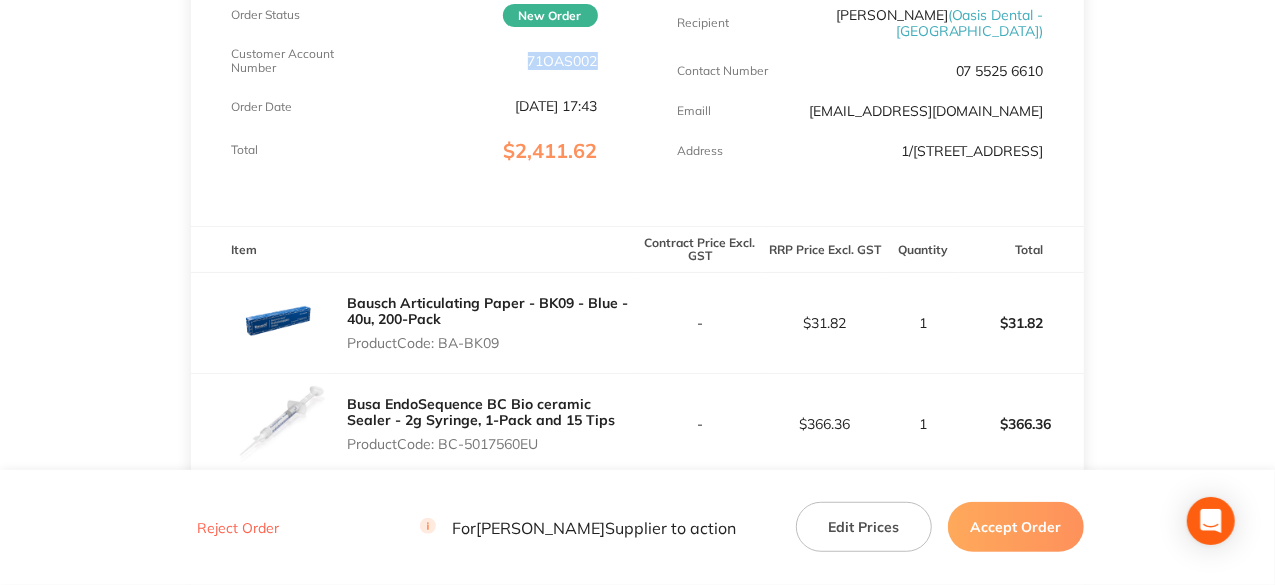 drag, startPoint x: 442, startPoint y: 357, endPoint x: 509, endPoint y: 357, distance: 67 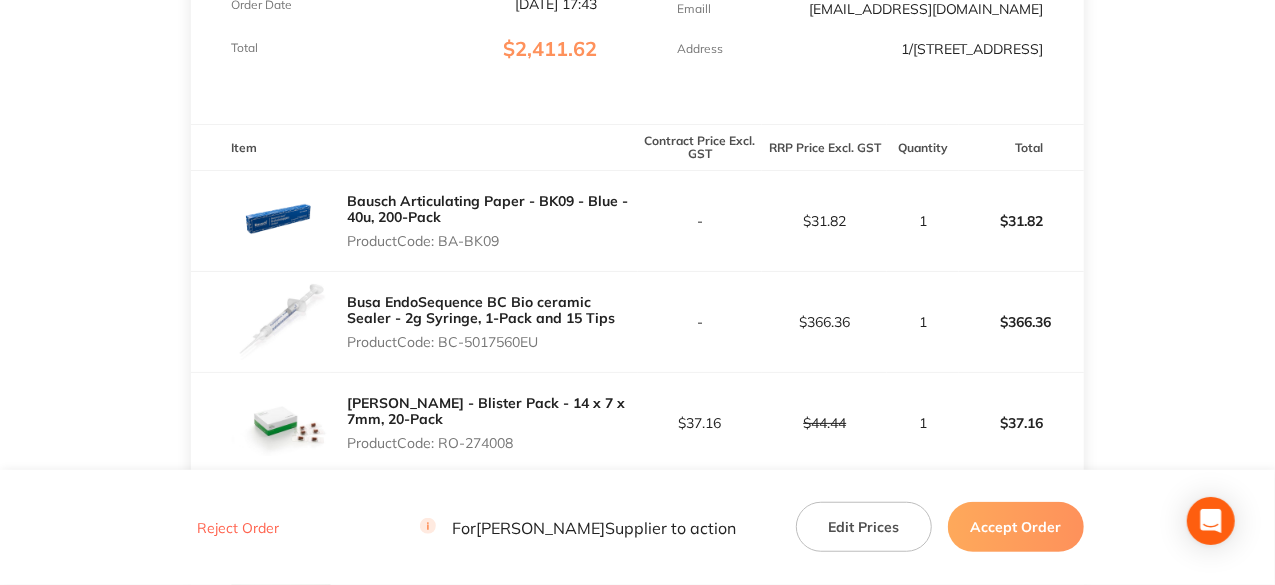 scroll, scrollTop: 557, scrollLeft: 0, axis: vertical 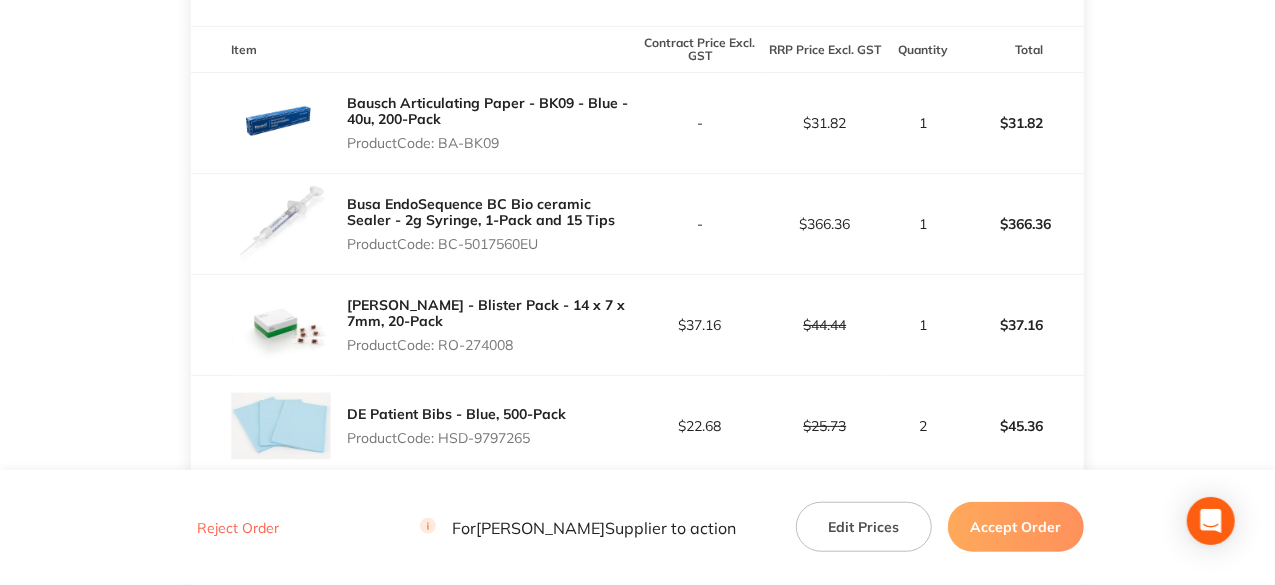 drag, startPoint x: 440, startPoint y: 259, endPoint x: 541, endPoint y: 253, distance: 101.17806 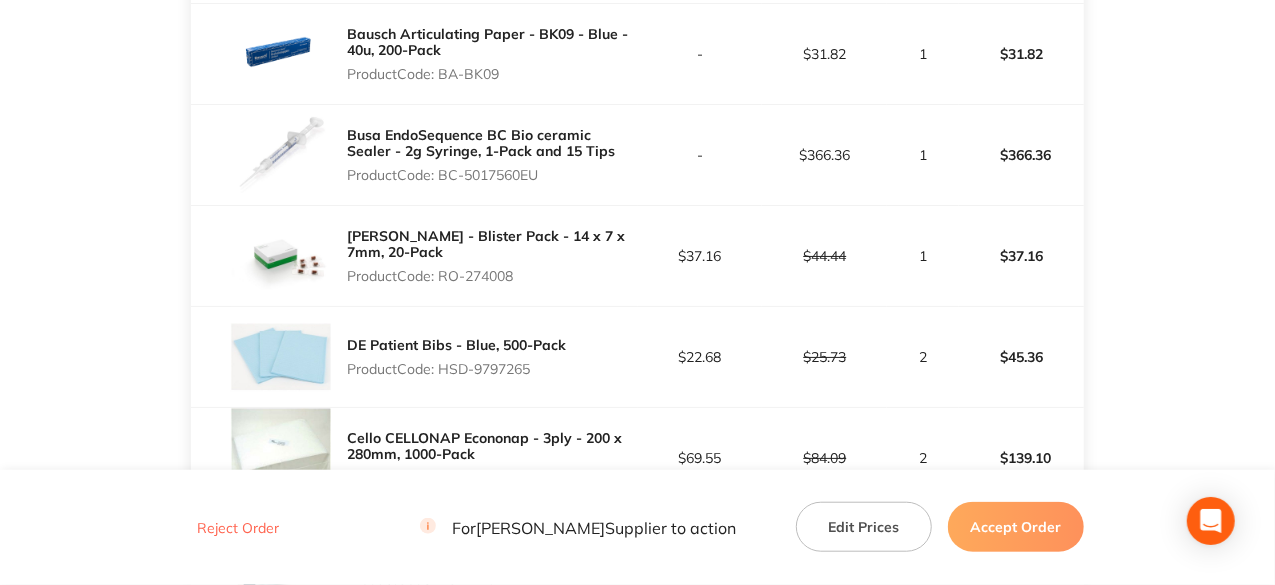 scroll, scrollTop: 657, scrollLeft: 0, axis: vertical 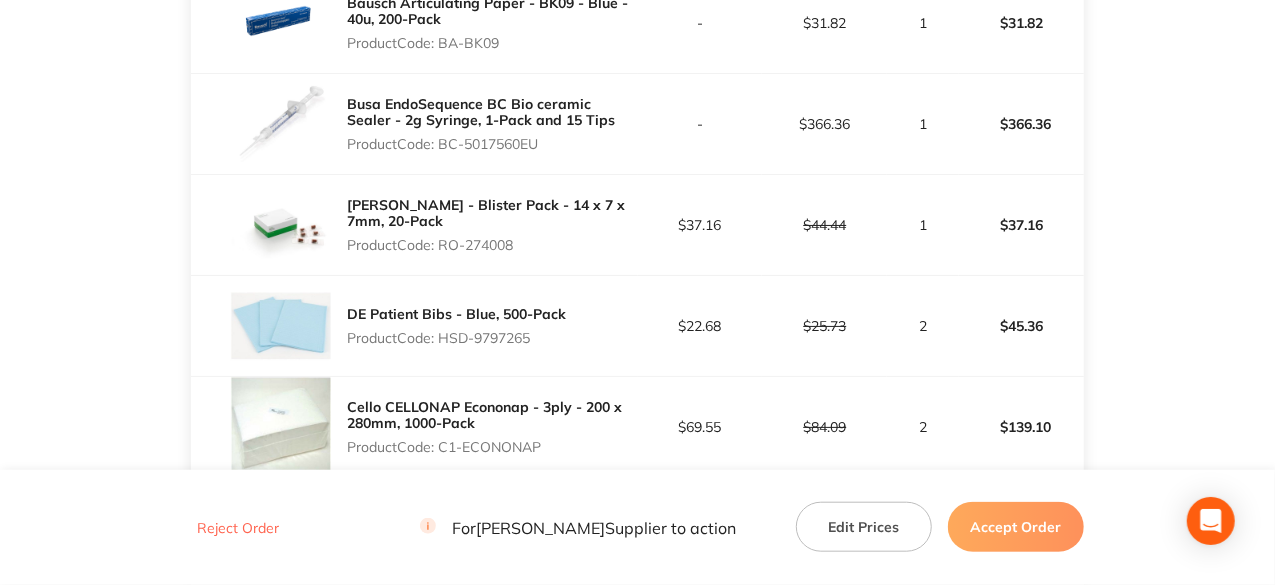 drag, startPoint x: 440, startPoint y: 352, endPoint x: 548, endPoint y: 346, distance: 108.16654 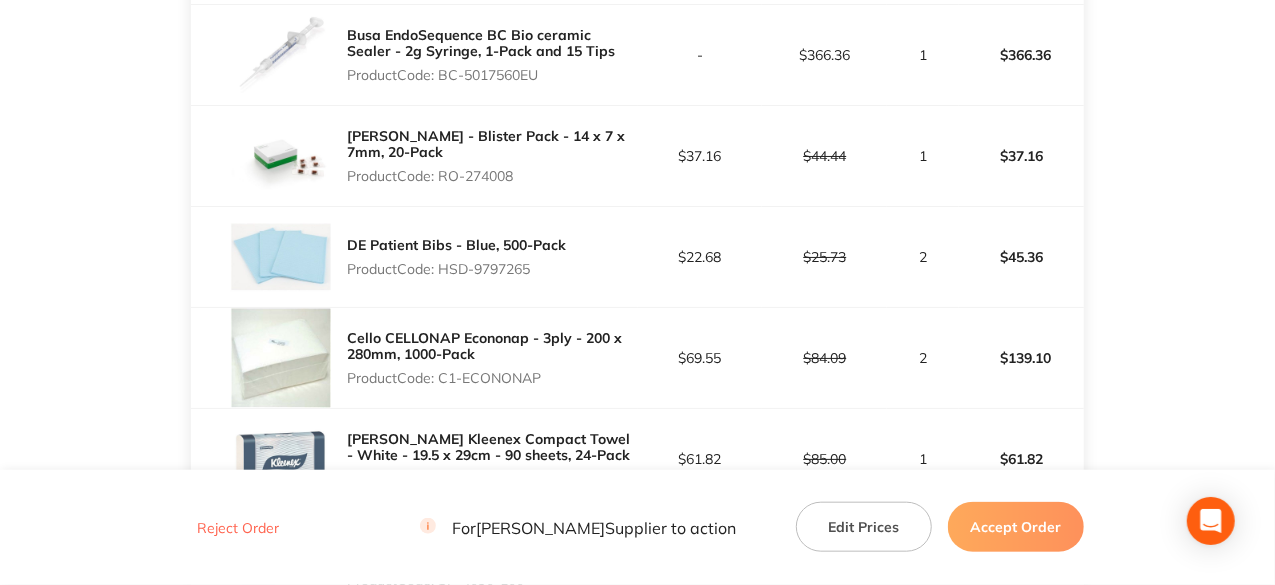 scroll, scrollTop: 757, scrollLeft: 0, axis: vertical 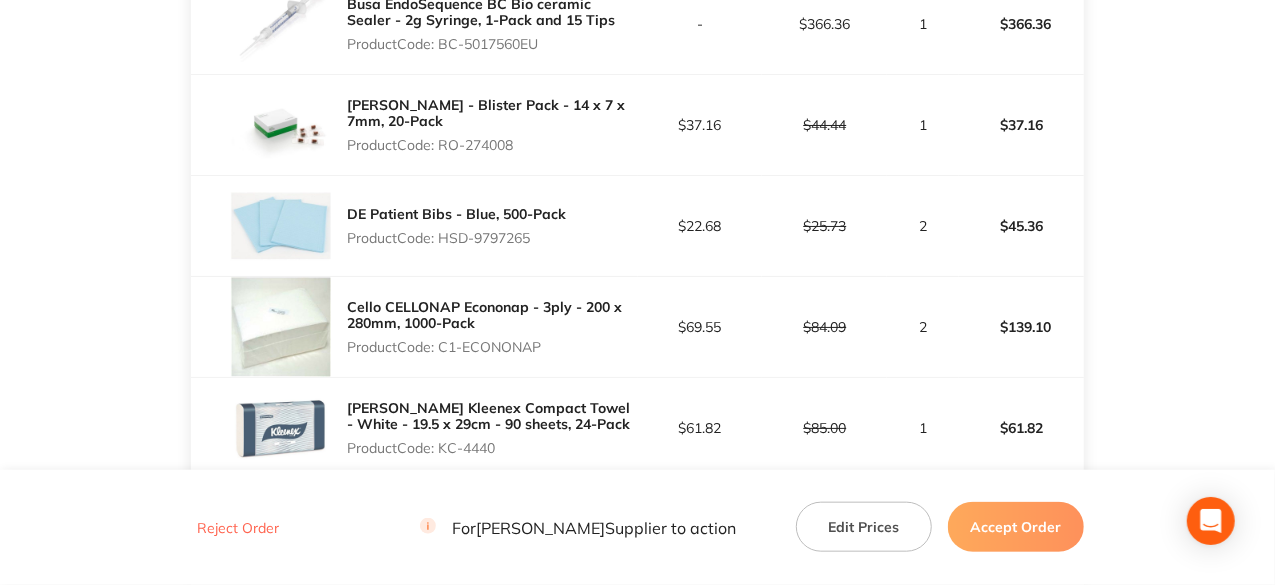 drag, startPoint x: 442, startPoint y: 363, endPoint x: 550, endPoint y: 359, distance: 108.07405 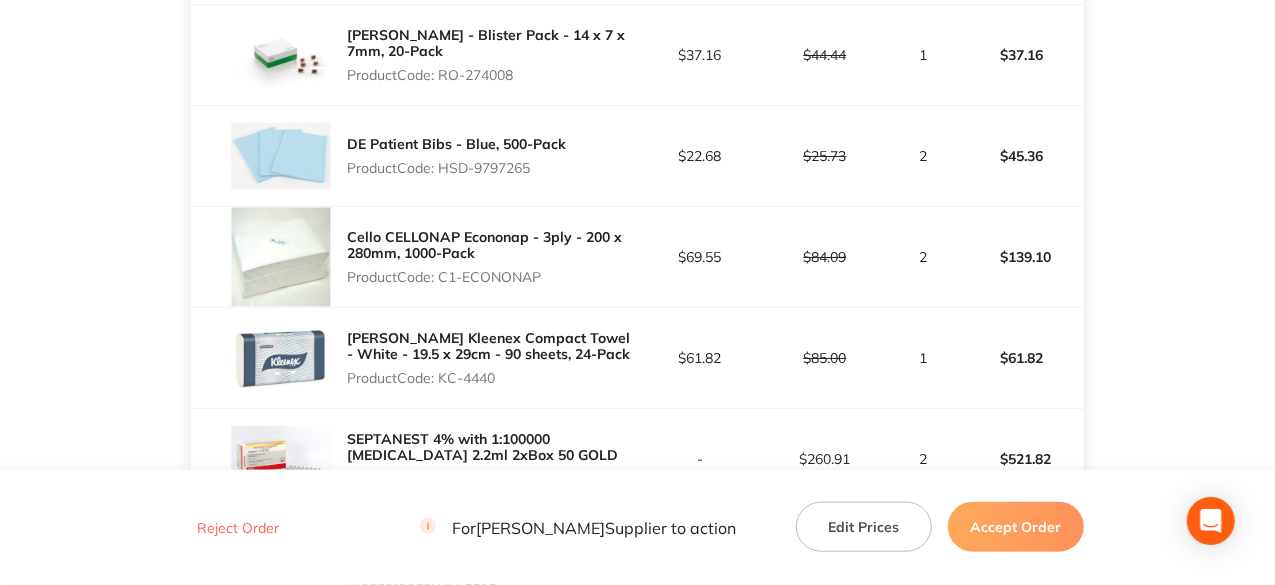 scroll, scrollTop: 857, scrollLeft: 0, axis: vertical 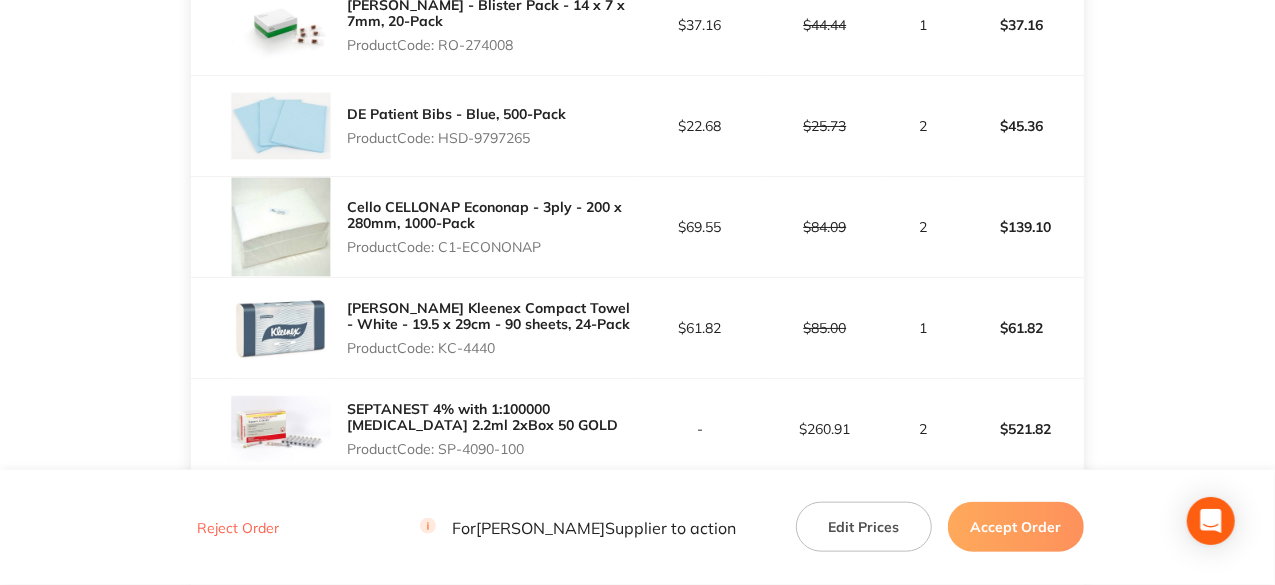 drag, startPoint x: 443, startPoint y: 359, endPoint x: 516, endPoint y: 361, distance: 73.02739 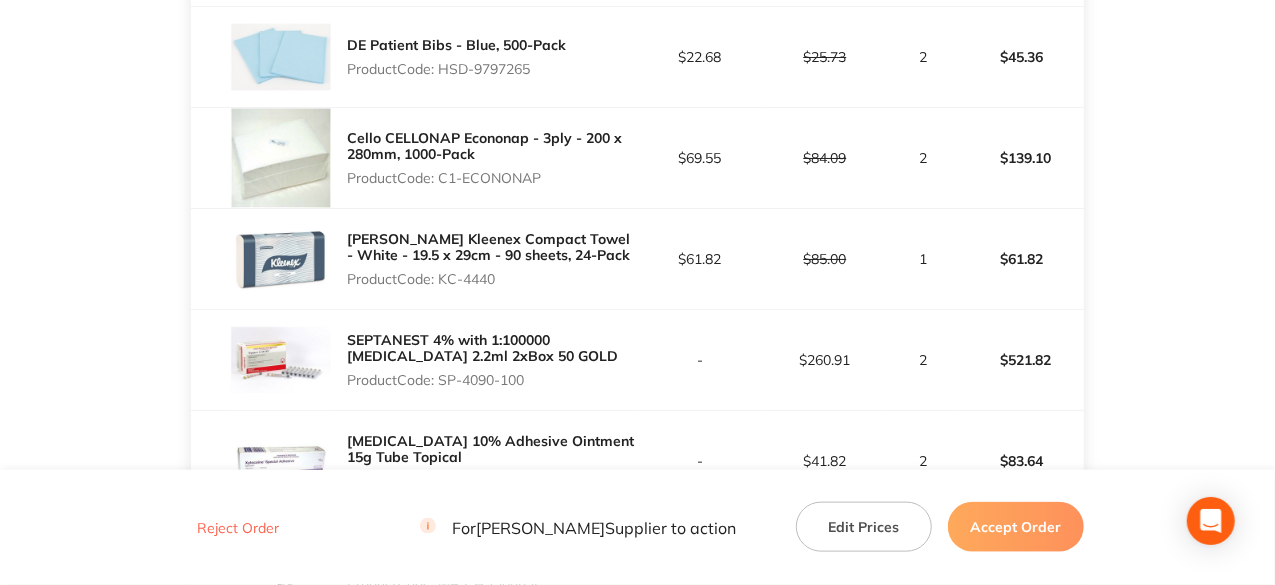 scroll, scrollTop: 957, scrollLeft: 0, axis: vertical 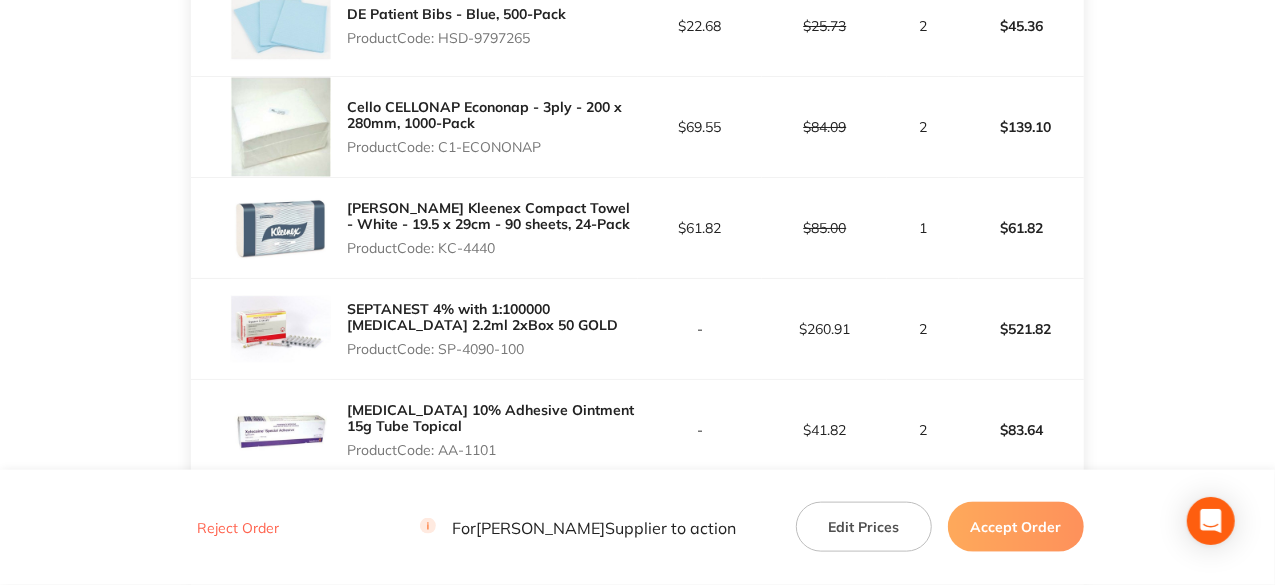 drag, startPoint x: 443, startPoint y: 359, endPoint x: 569, endPoint y: 356, distance: 126.035706 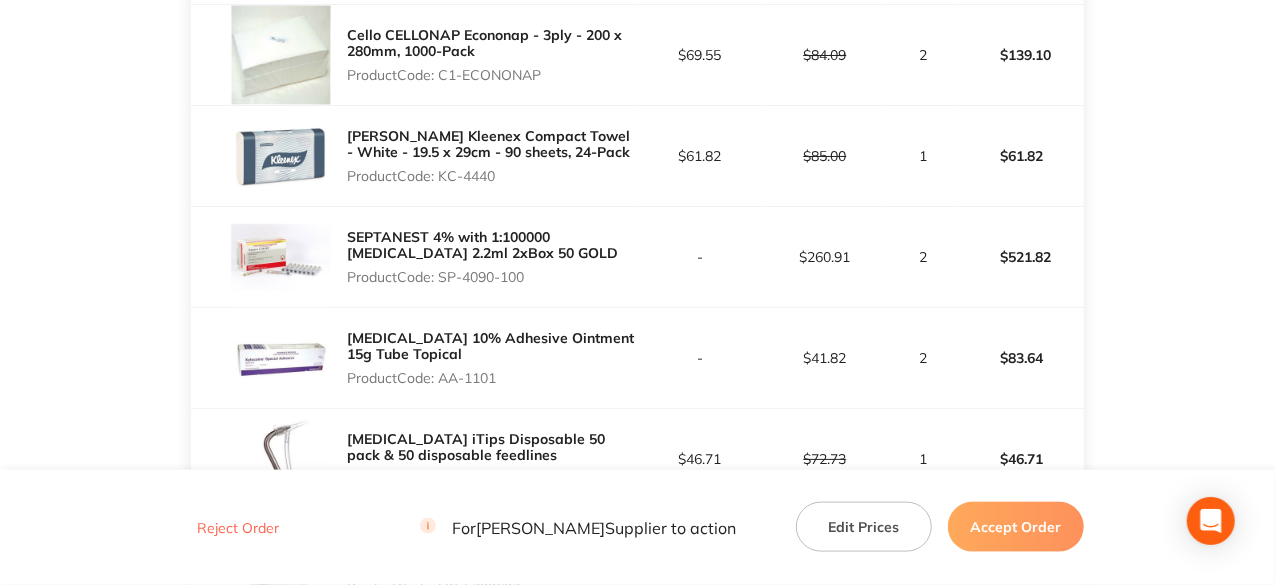 scroll, scrollTop: 1057, scrollLeft: 0, axis: vertical 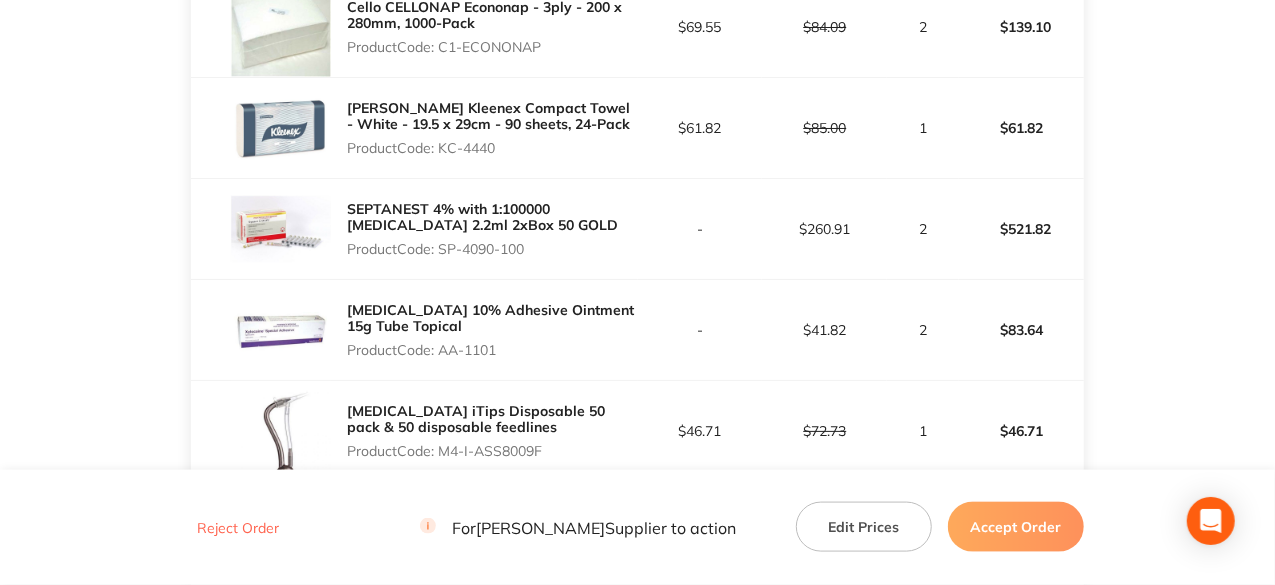 drag, startPoint x: 443, startPoint y: 365, endPoint x: 498, endPoint y: 361, distance: 55.145264 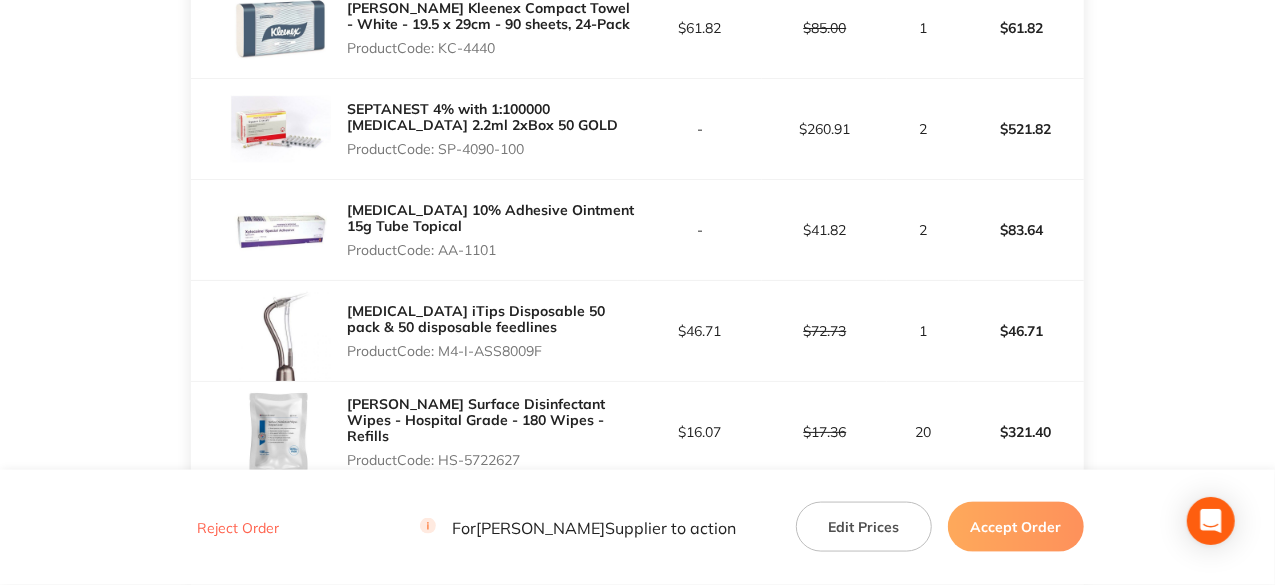 drag, startPoint x: 443, startPoint y: 363, endPoint x: 549, endPoint y: 365, distance: 106.01887 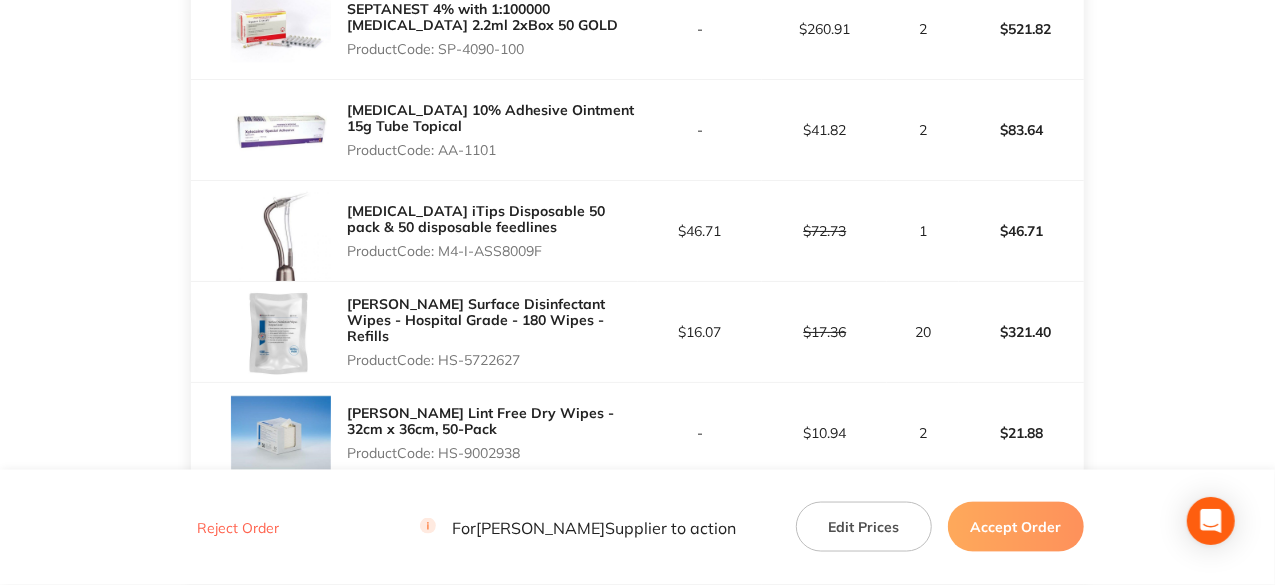 drag, startPoint x: 440, startPoint y: 364, endPoint x: 522, endPoint y: 362, distance: 82.02438 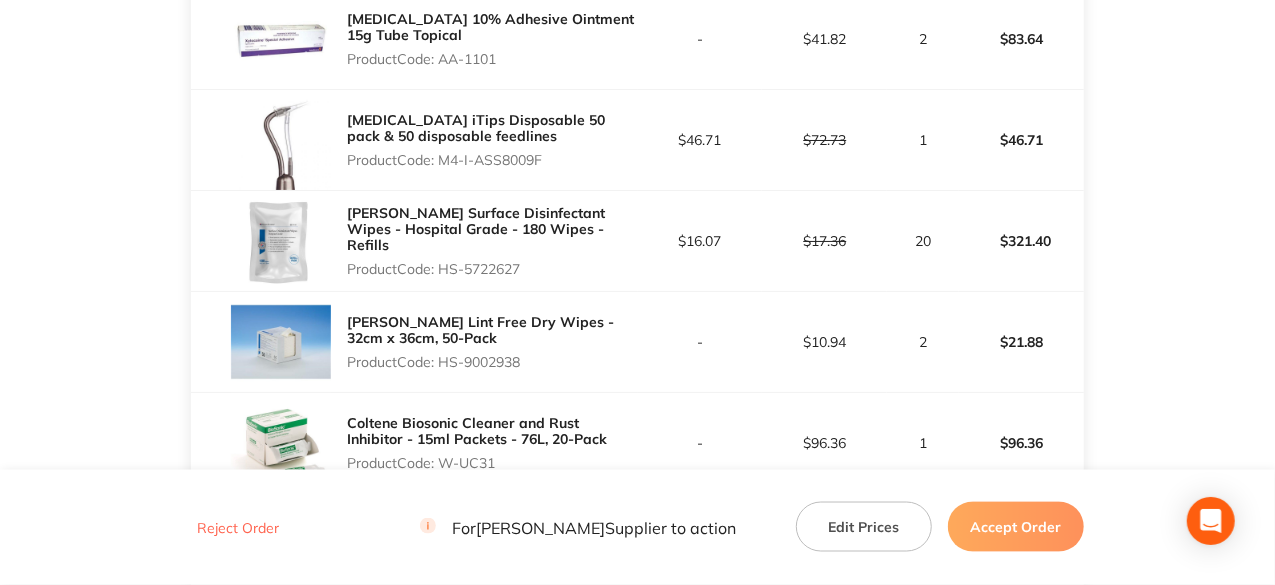 scroll, scrollTop: 1457, scrollLeft: 0, axis: vertical 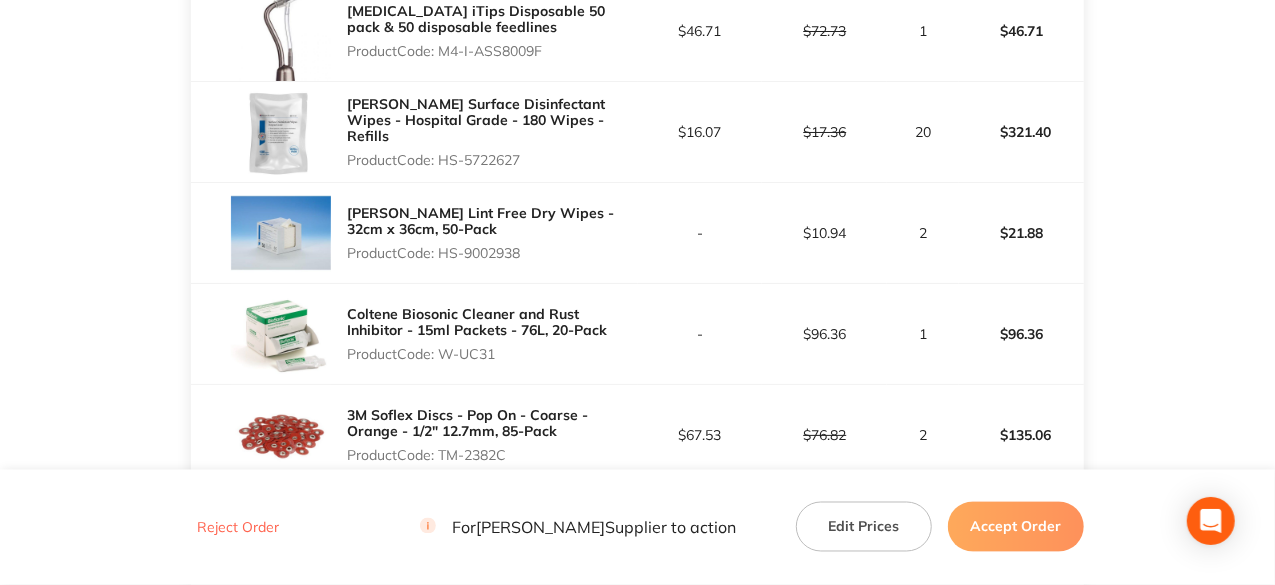 drag, startPoint x: 442, startPoint y: 264, endPoint x: 524, endPoint y: 257, distance: 82.29824 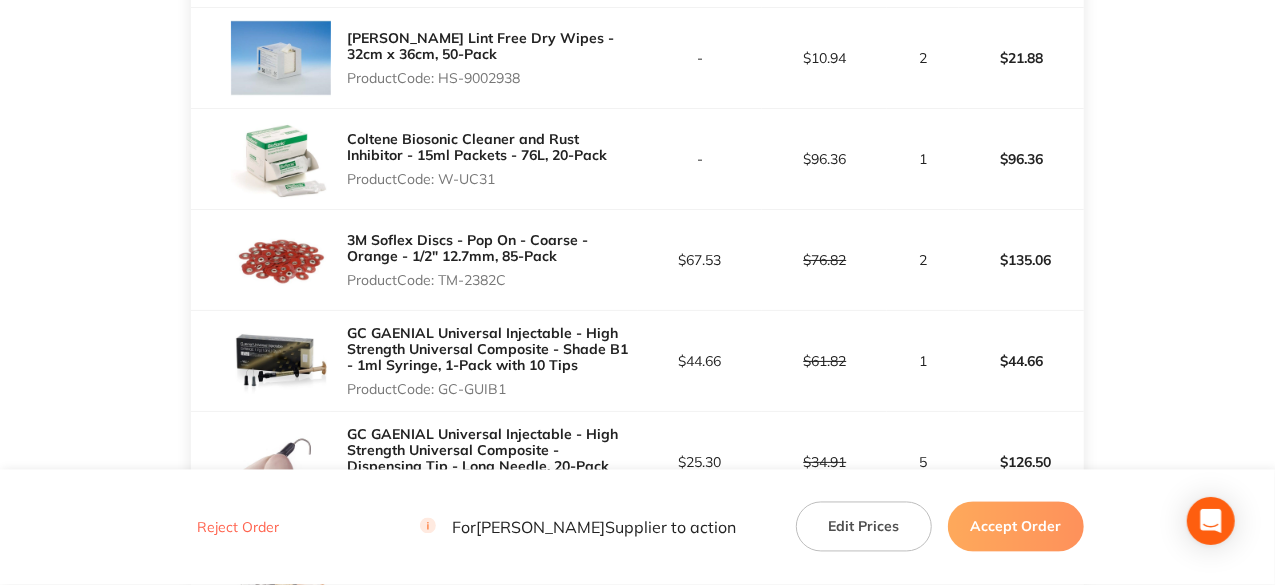 scroll, scrollTop: 1657, scrollLeft: 0, axis: vertical 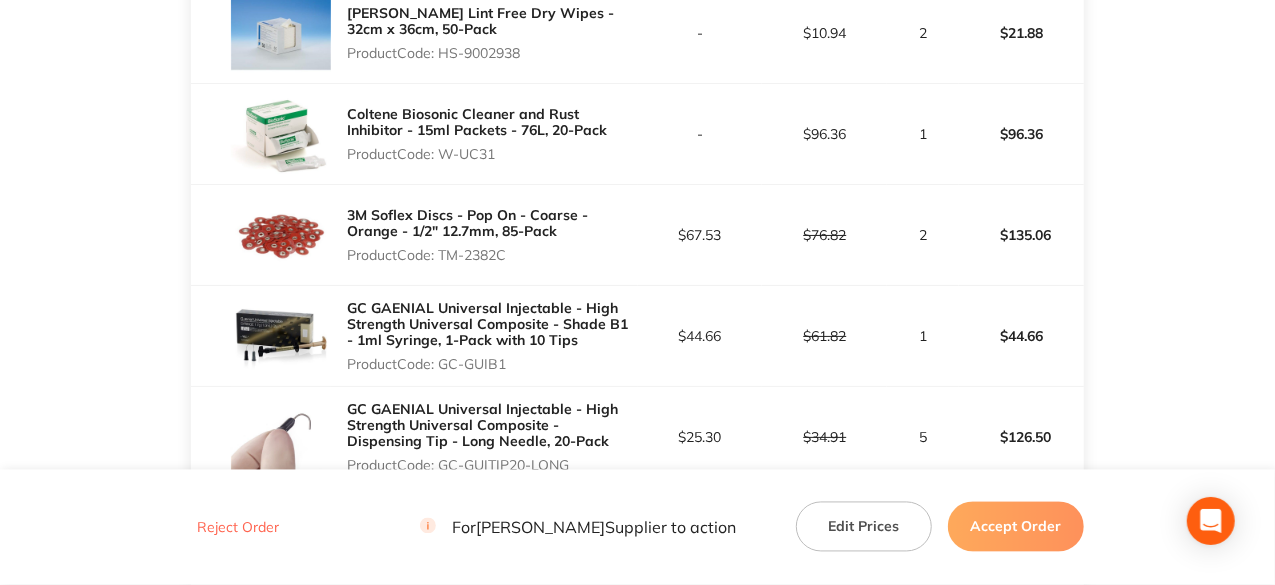 drag, startPoint x: 442, startPoint y: 265, endPoint x: 512, endPoint y: 261, distance: 70.11419 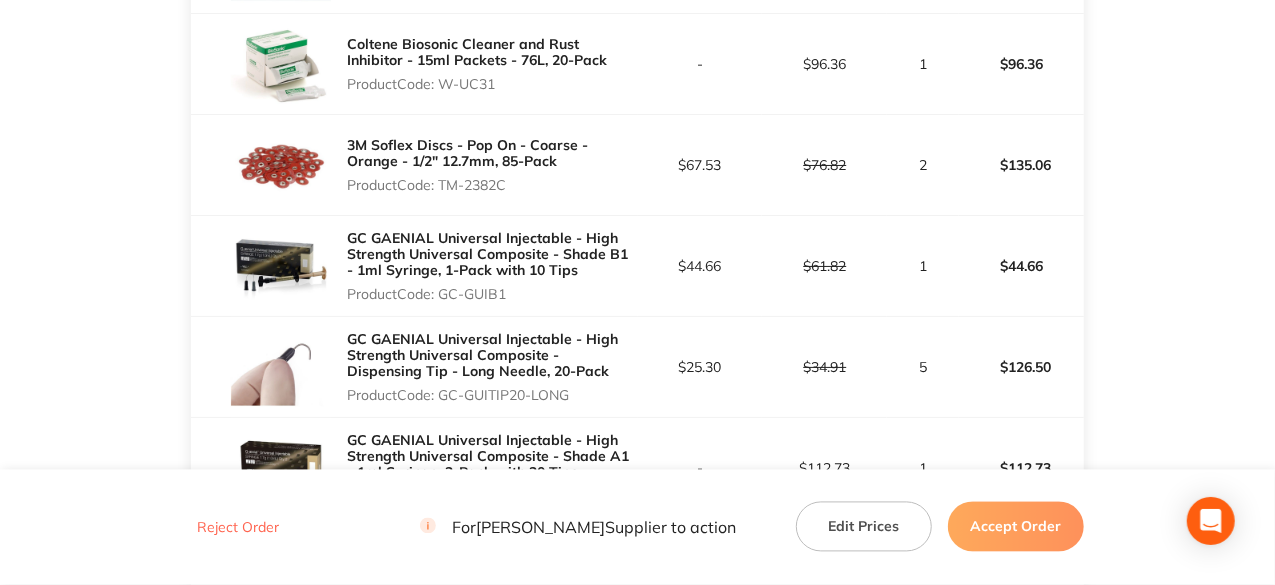 scroll, scrollTop: 1757, scrollLeft: 0, axis: vertical 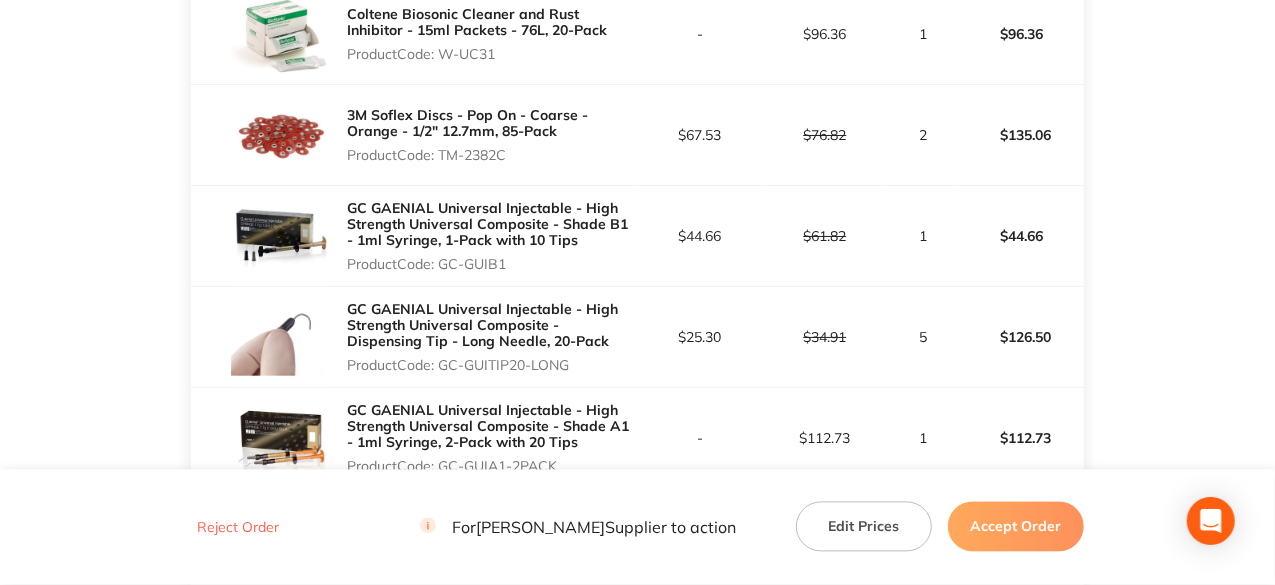 drag, startPoint x: 442, startPoint y: 273, endPoint x: 516, endPoint y: 268, distance: 74.168724 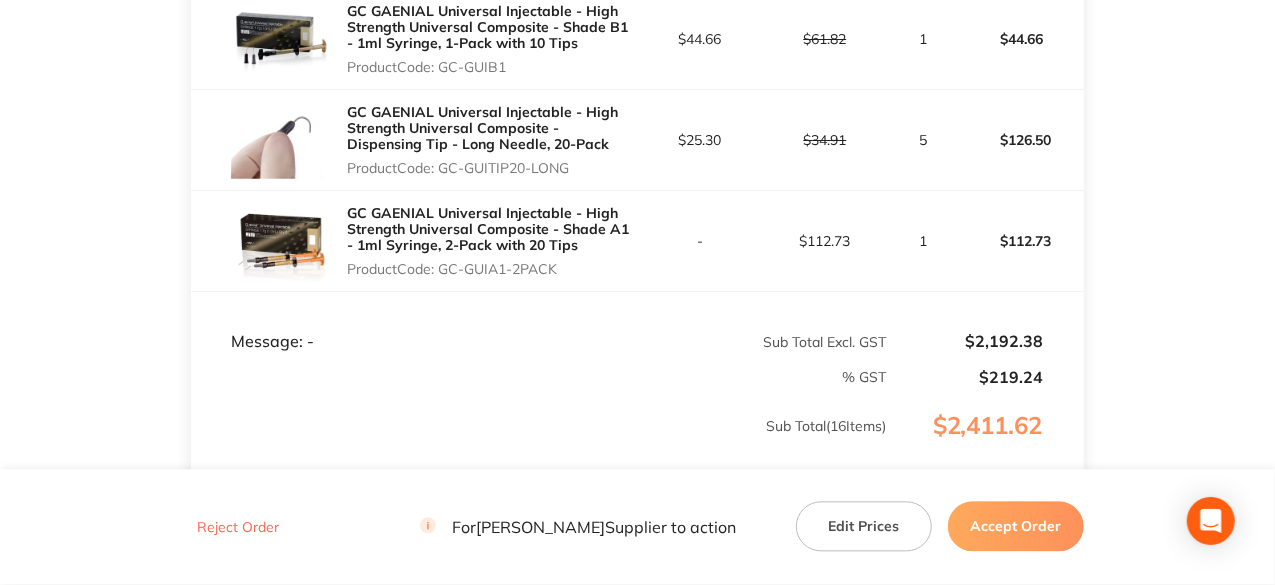 scroll, scrollTop: 1957, scrollLeft: 0, axis: vertical 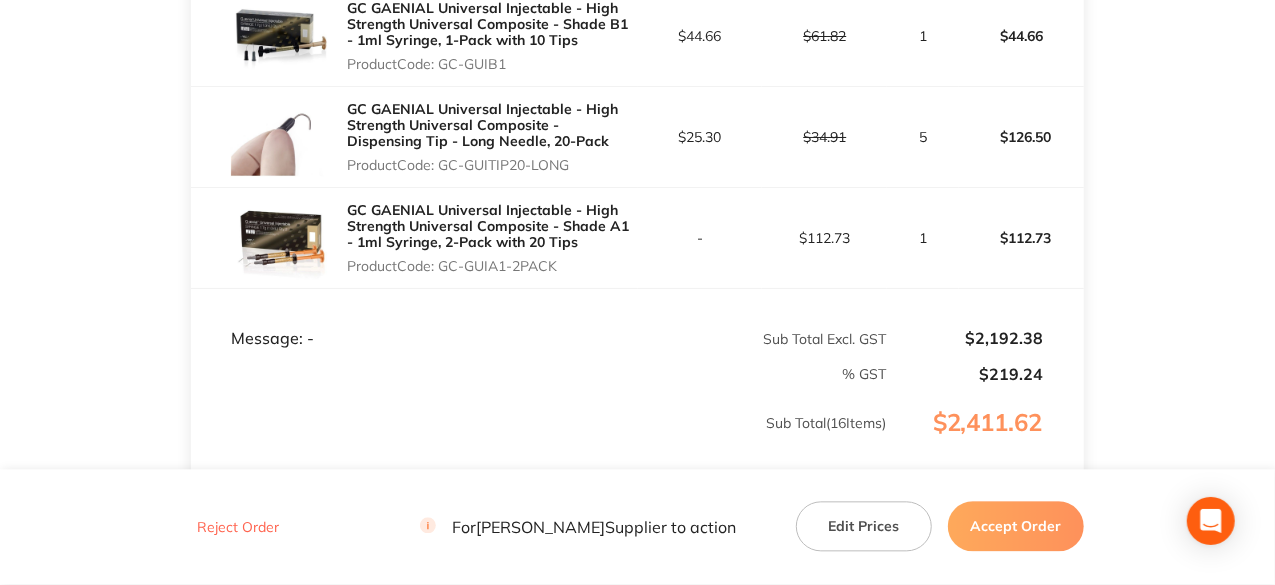 drag, startPoint x: 444, startPoint y: 175, endPoint x: 577, endPoint y: 166, distance: 133.30417 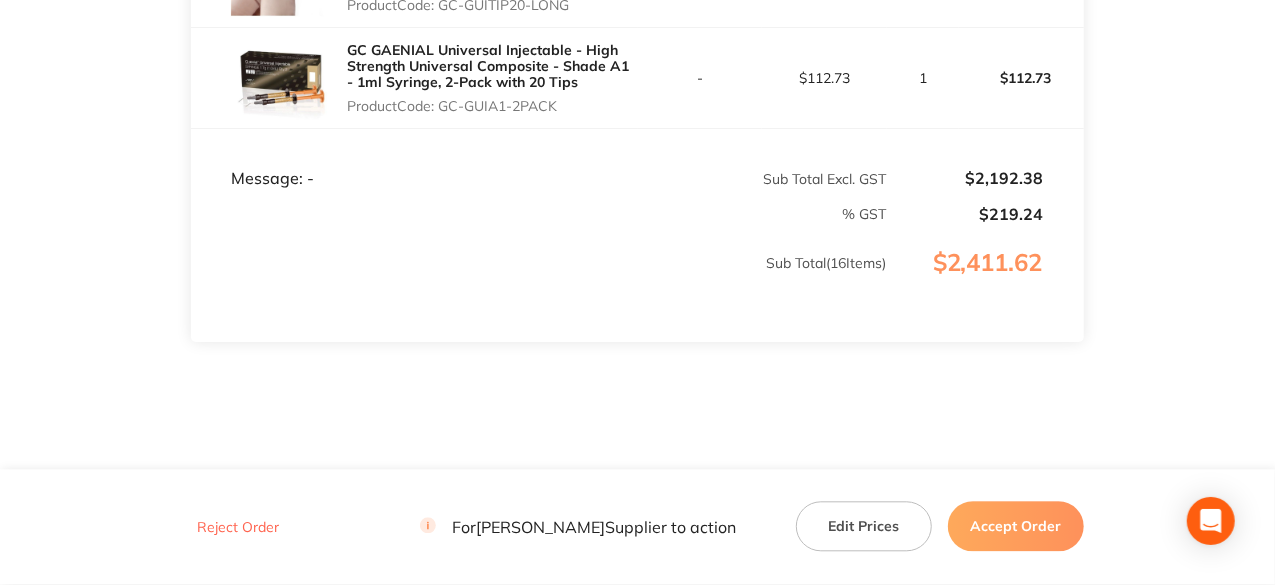 scroll, scrollTop: 2157, scrollLeft: 0, axis: vertical 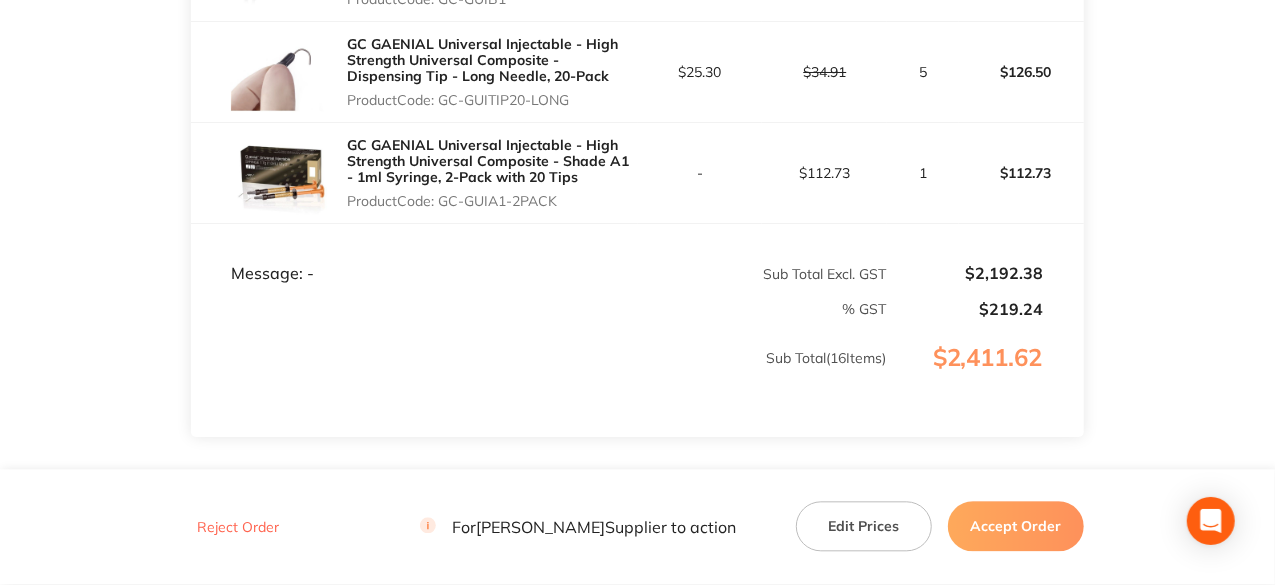 click on "Accept Order" at bounding box center (1016, 527) 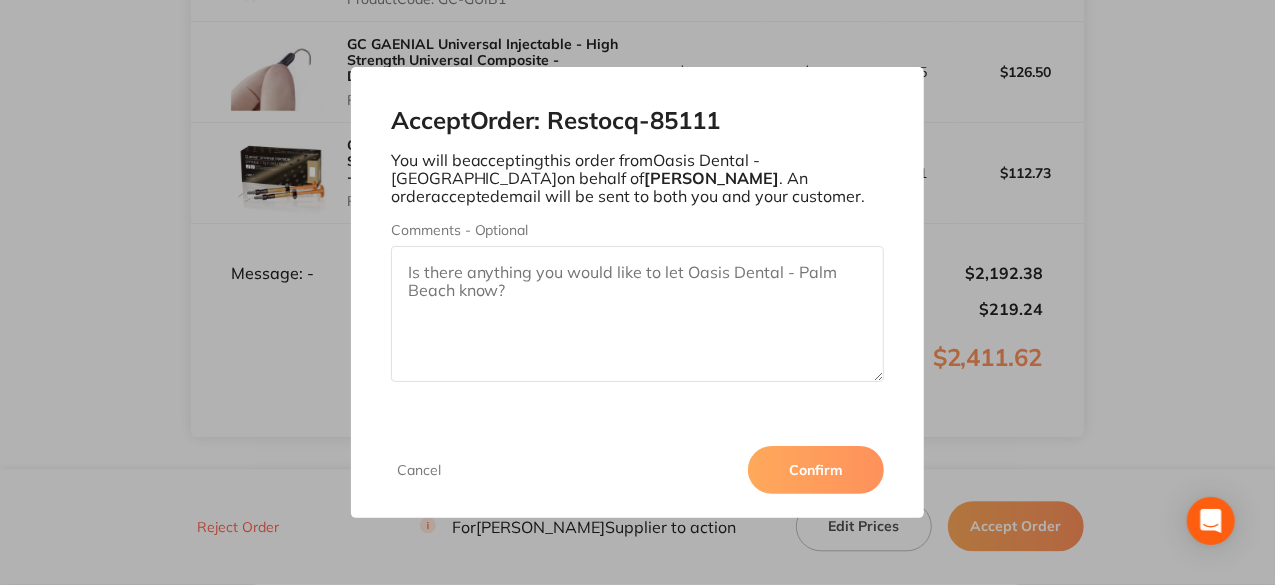 click on "Accept  Order: Restocq- 85111 You will be  accepting  this order from  Oasis Dental - Palm Beach  on behalf of  Henry Schein Halas . An order  accepted  email will be sent to both you and your customer. Comments - Optional Cancel Confirm Forward this email confirmation to anyone? You can forward this order via email to notify your team or you can share a link to the order. Email (Use commas for multiple addresses) Send Or Copy Order Link  Don’t show this message again" at bounding box center (637, 292) 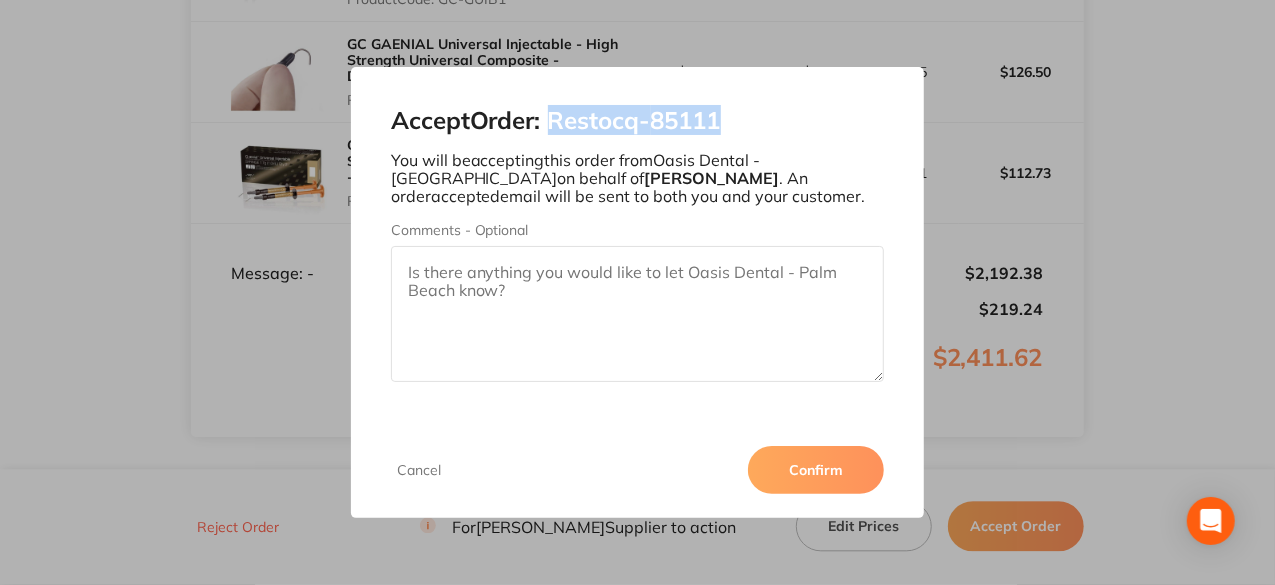 drag, startPoint x: 739, startPoint y: 129, endPoint x: 555, endPoint y: 132, distance: 184.02446 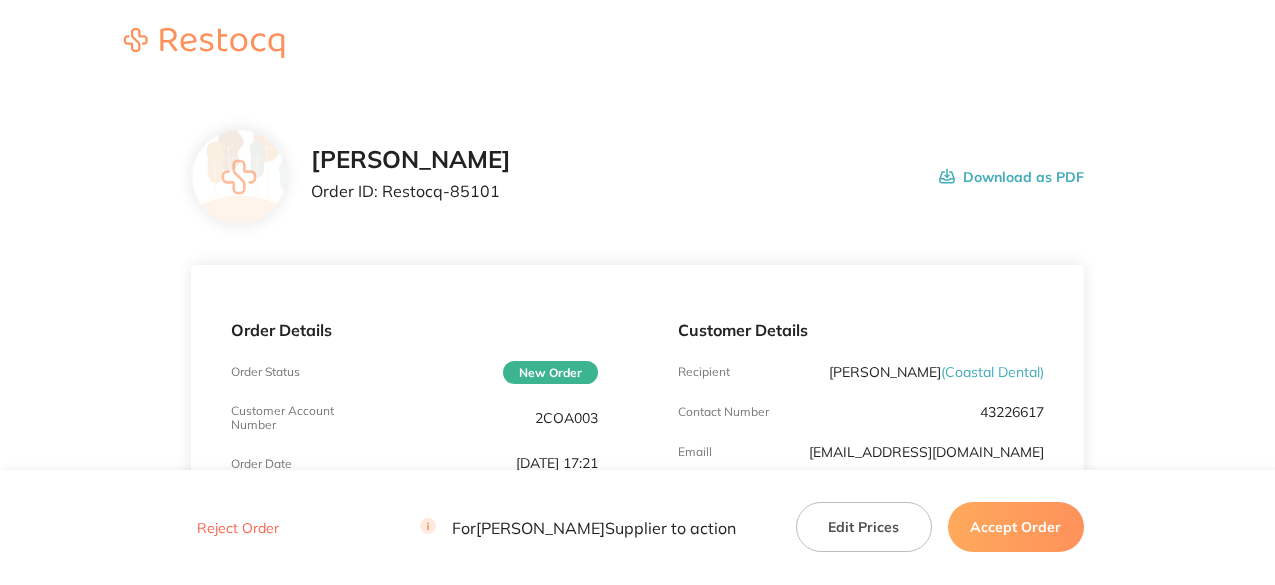 scroll, scrollTop: 0, scrollLeft: 0, axis: both 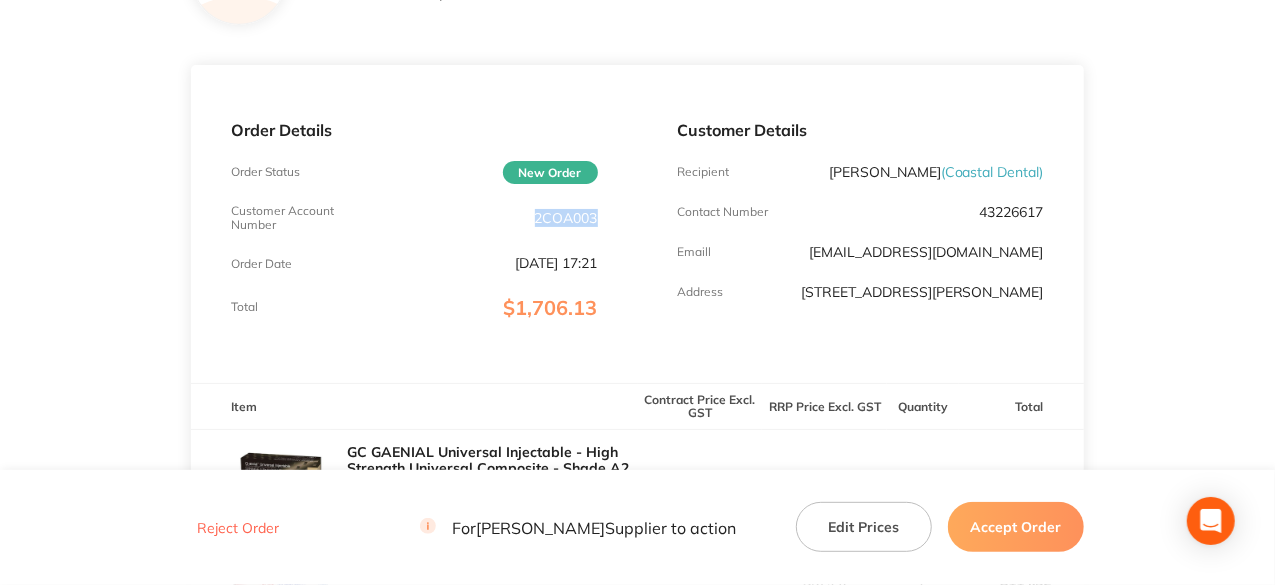 drag, startPoint x: 535, startPoint y: 221, endPoint x: 606, endPoint y: 221, distance: 71 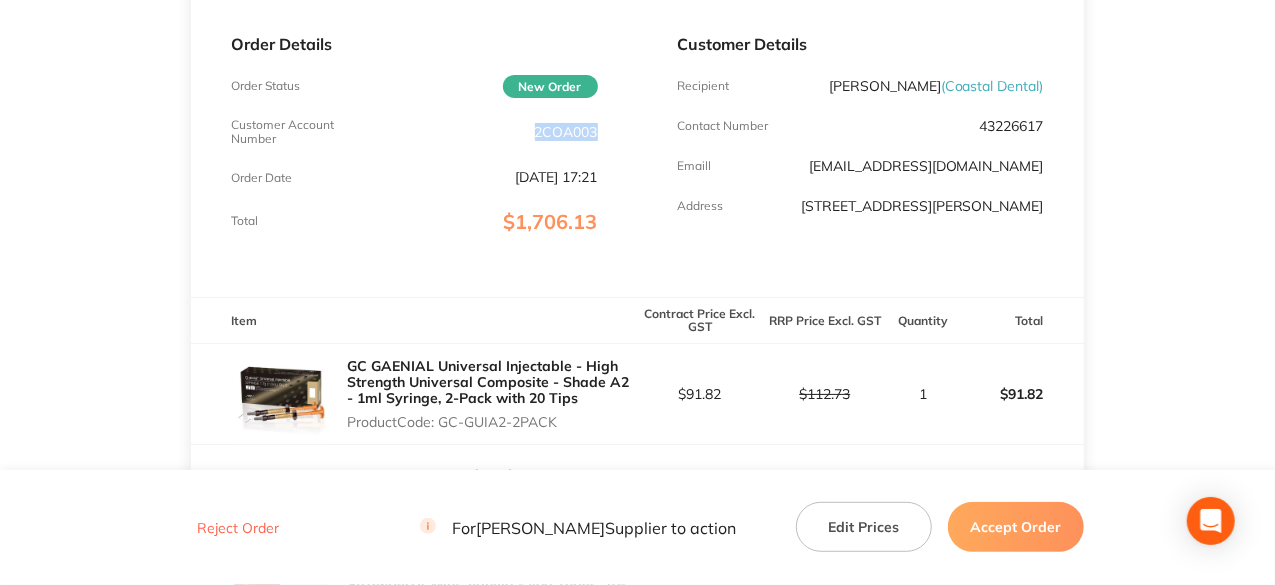 scroll, scrollTop: 400, scrollLeft: 0, axis: vertical 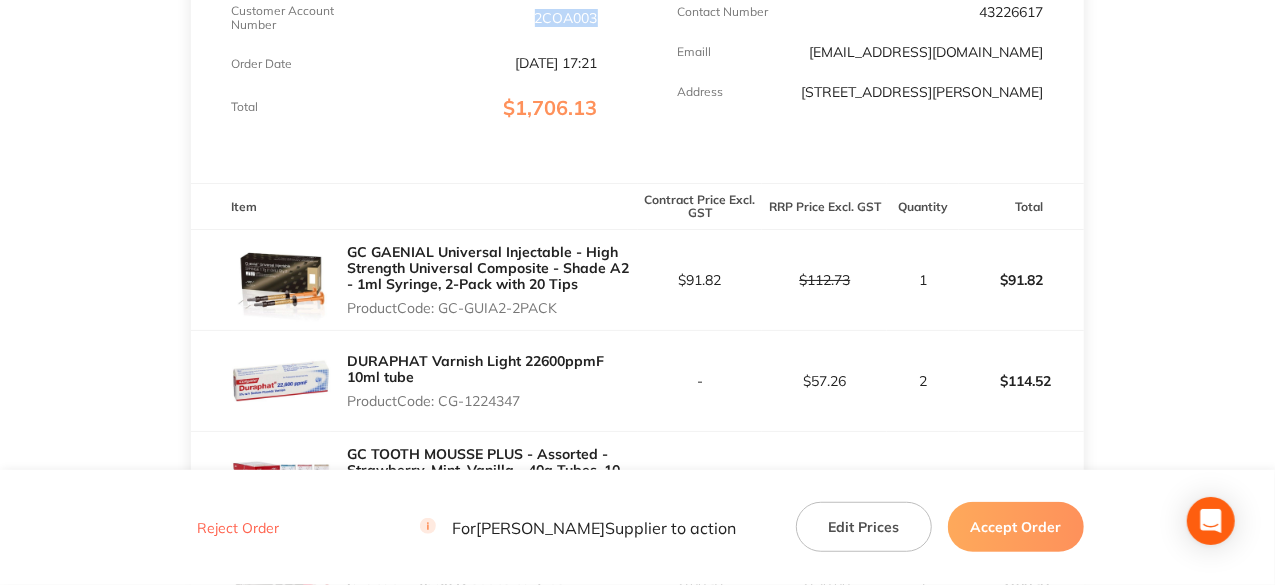 drag, startPoint x: 443, startPoint y: 311, endPoint x: 556, endPoint y: 311, distance: 113 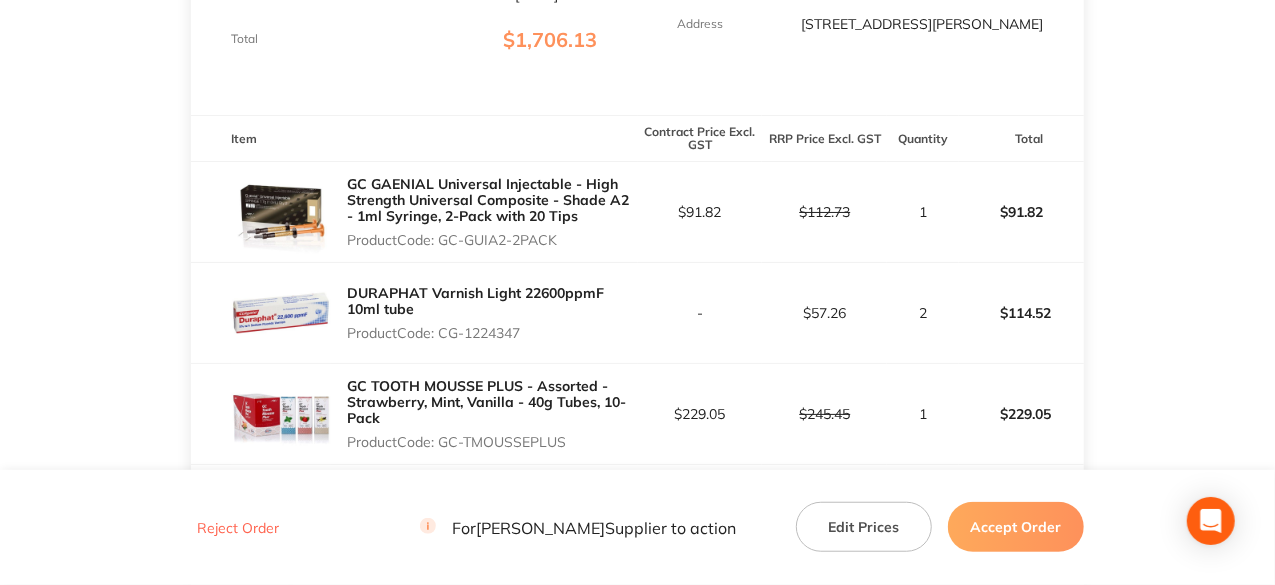 scroll, scrollTop: 500, scrollLeft: 0, axis: vertical 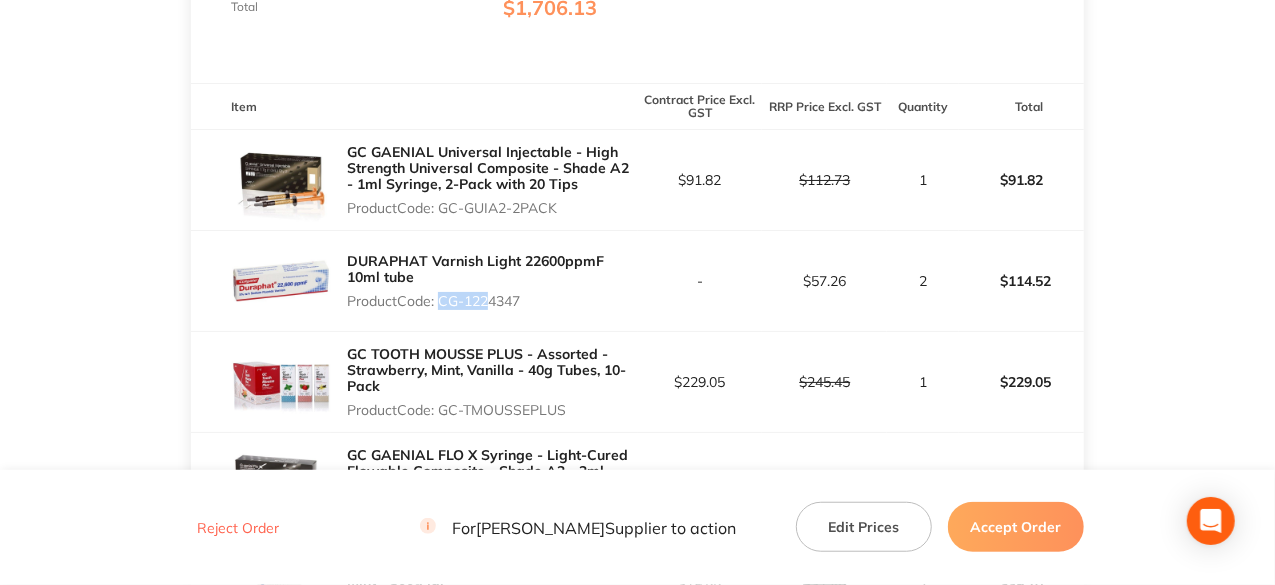 drag, startPoint x: 438, startPoint y: 303, endPoint x: 486, endPoint y: 297, distance: 48.373547 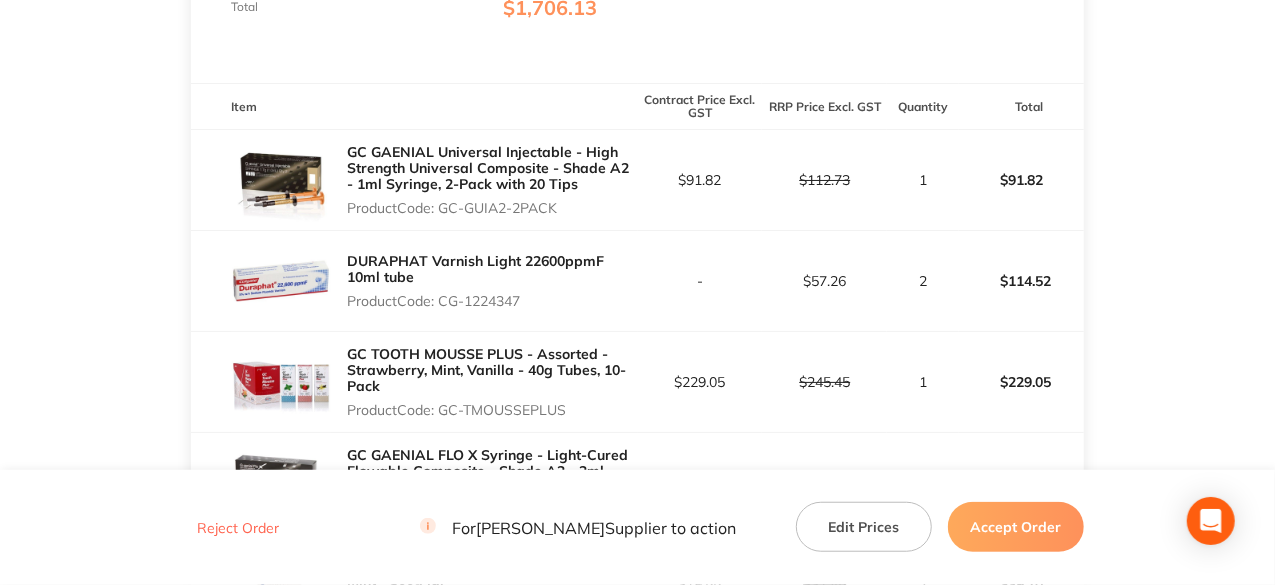 drag, startPoint x: 553, startPoint y: 275, endPoint x: 470, endPoint y: 275, distance: 83 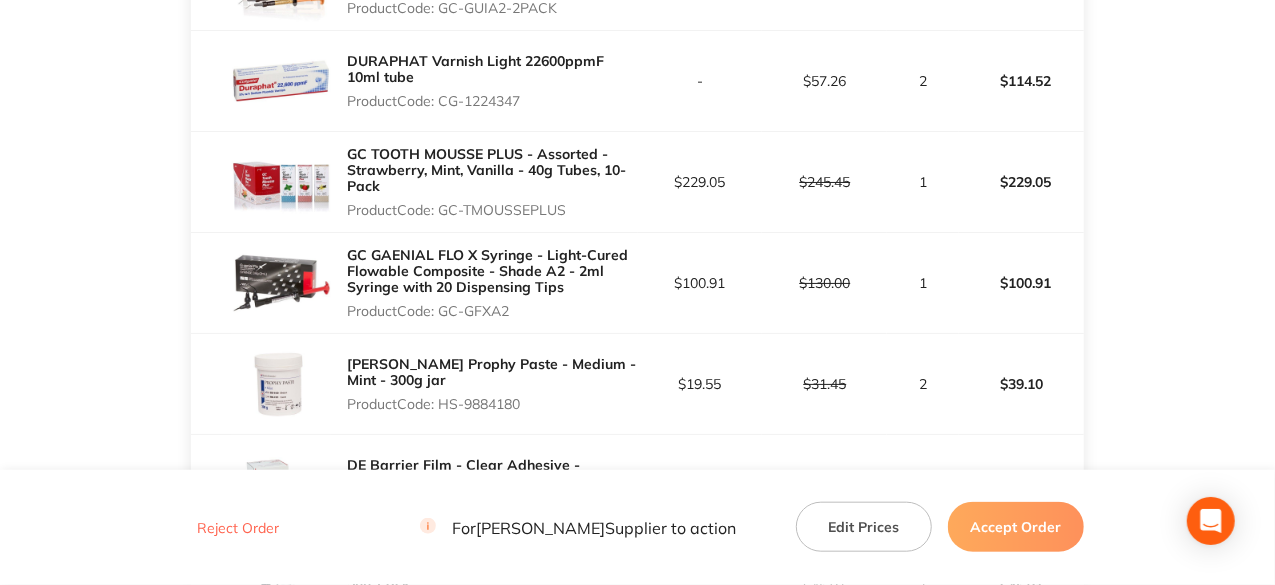 drag, startPoint x: 442, startPoint y: 209, endPoint x: 570, endPoint y: 211, distance: 128.01562 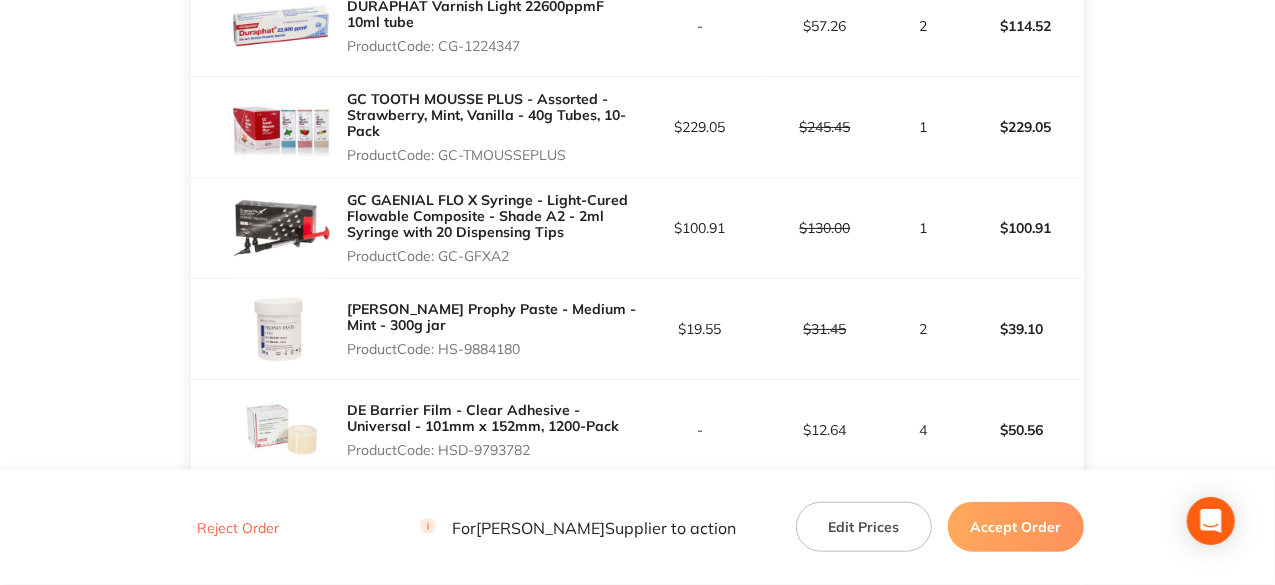 scroll, scrollTop: 900, scrollLeft: 0, axis: vertical 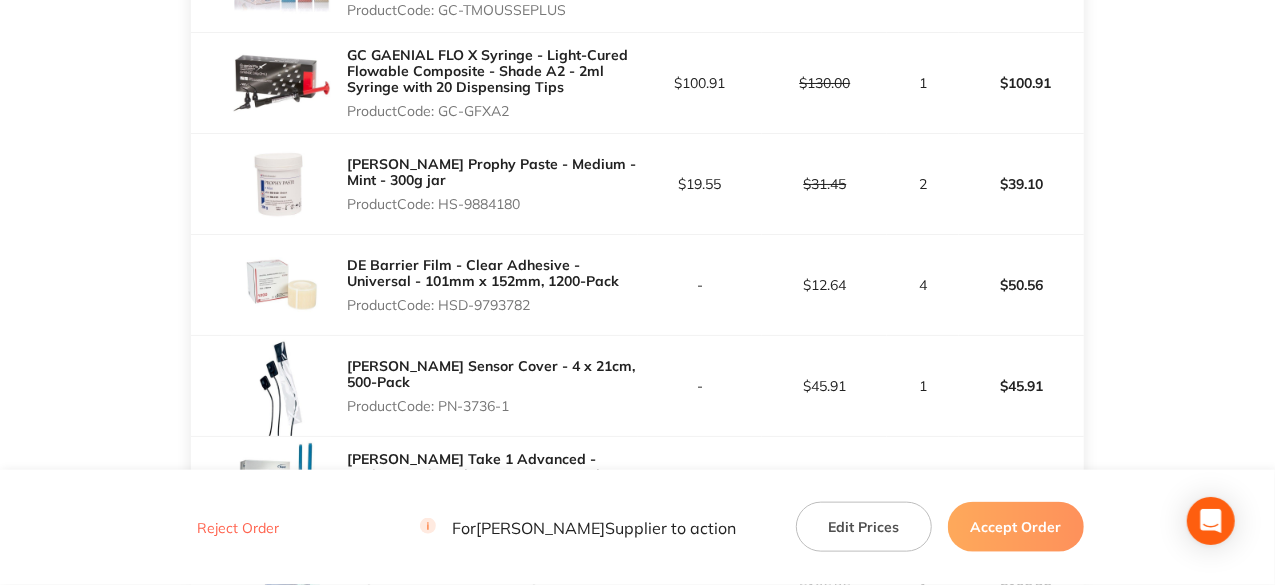 drag, startPoint x: 440, startPoint y: 205, endPoint x: 535, endPoint y: 209, distance: 95.084175 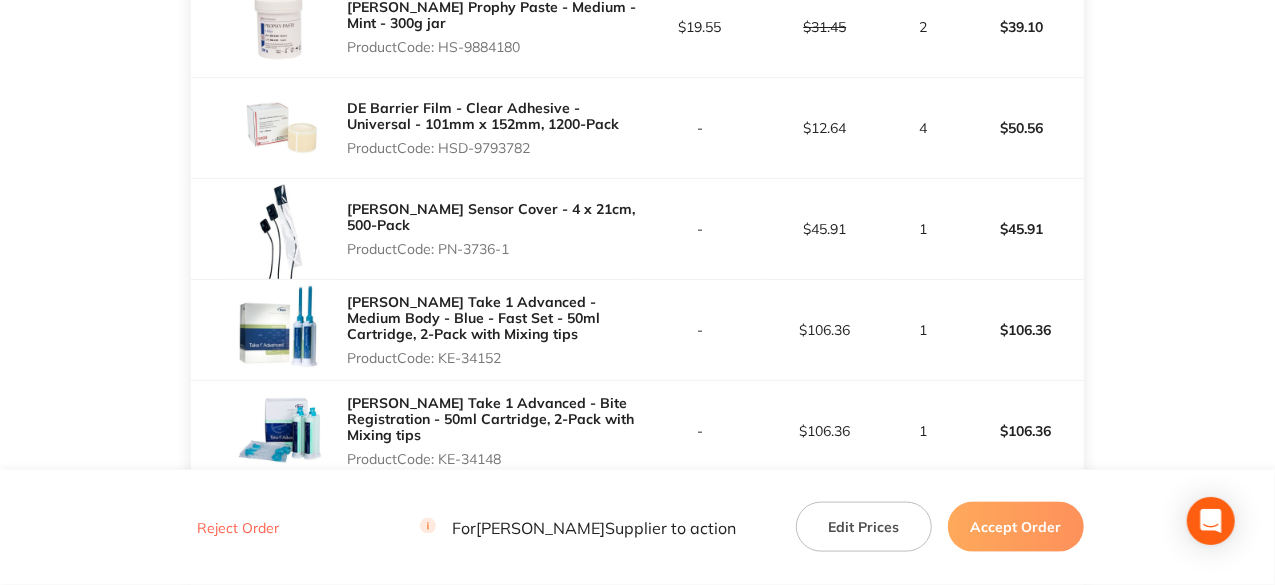 scroll, scrollTop: 1100, scrollLeft: 0, axis: vertical 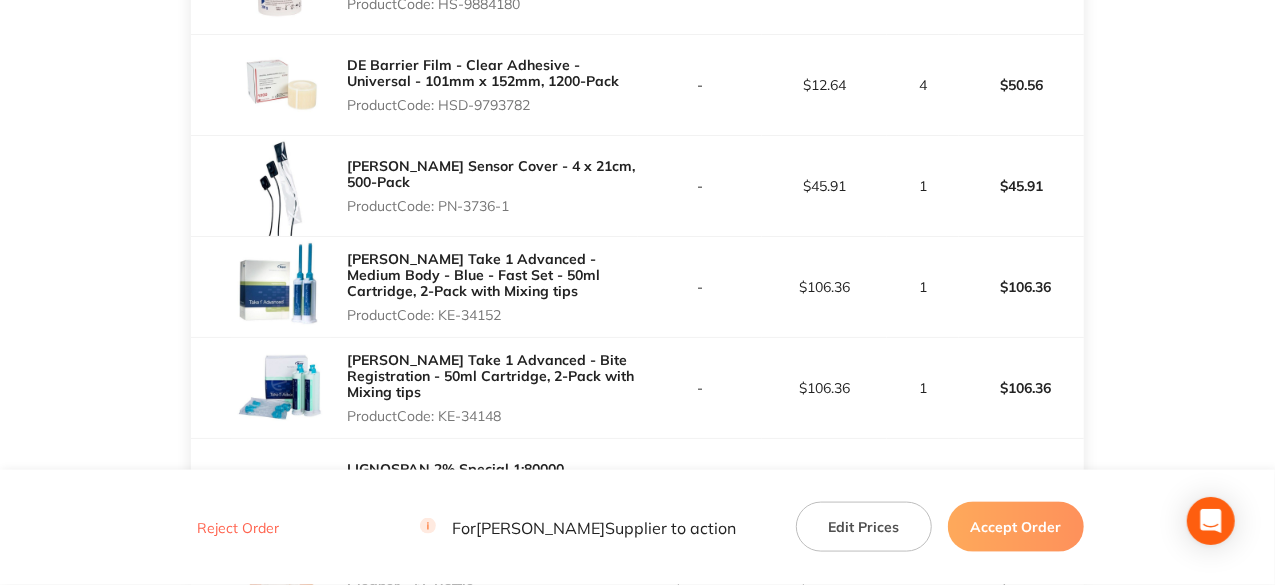 drag, startPoint x: 441, startPoint y: 311, endPoint x: 512, endPoint y: 311, distance: 71 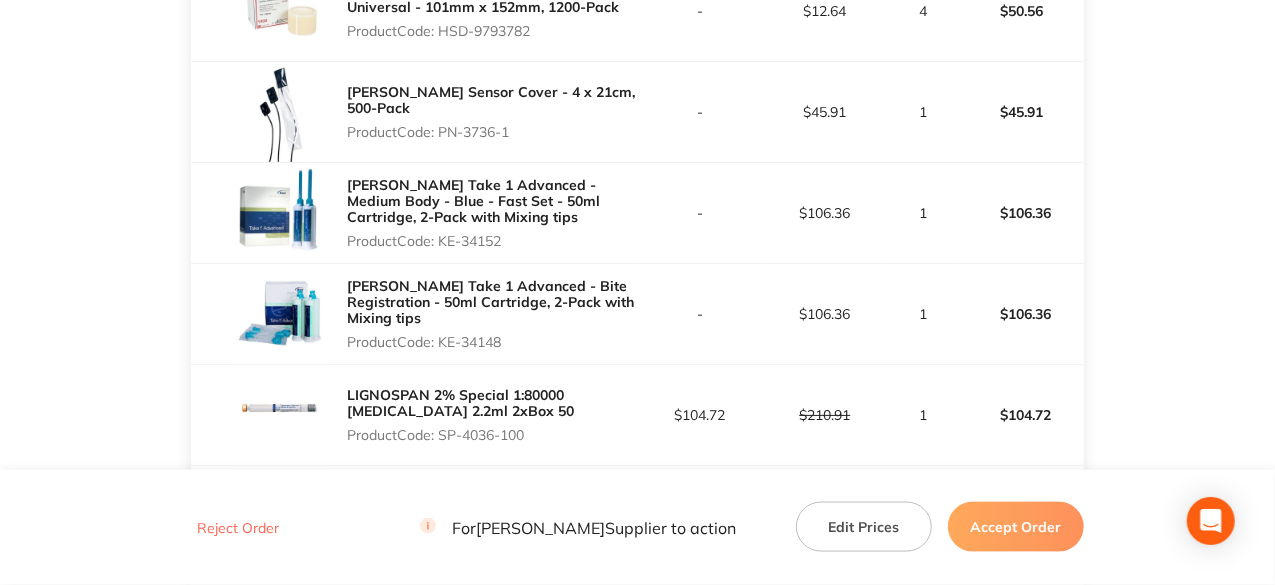 scroll, scrollTop: 1200, scrollLeft: 0, axis: vertical 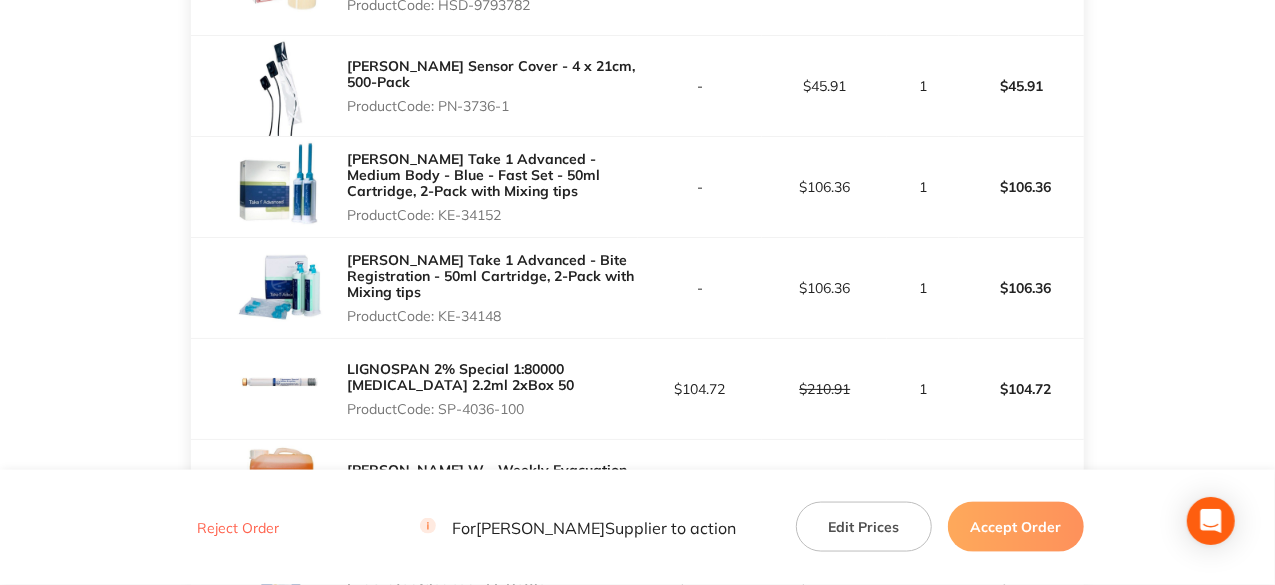 click on "Product   Code:  KE-34148" at bounding box center [492, 316] 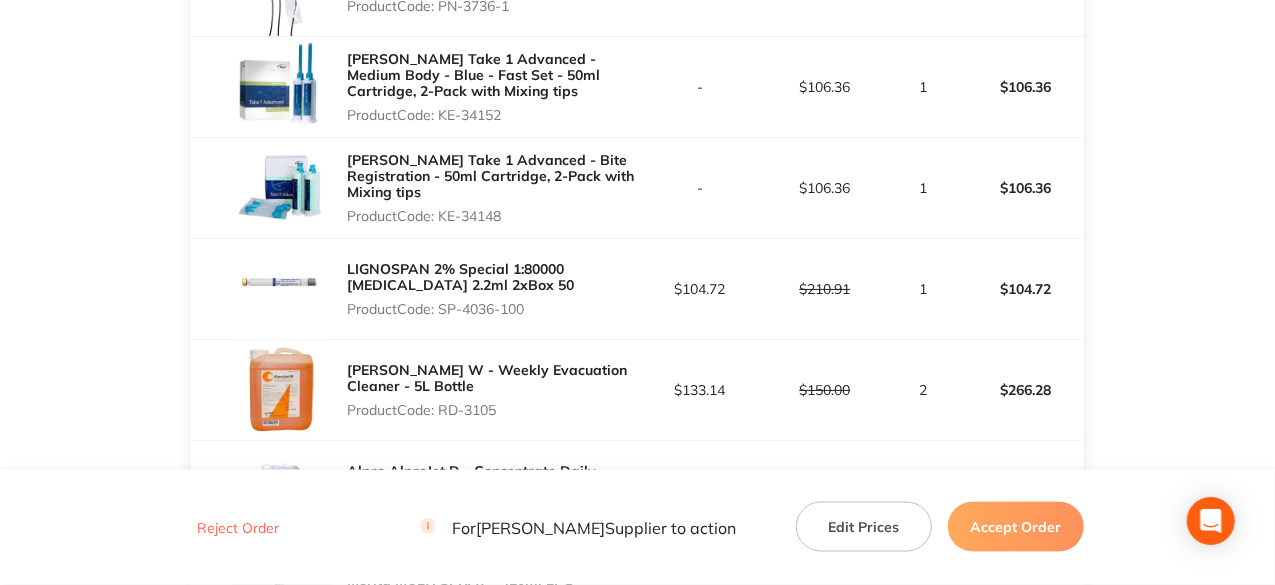drag, startPoint x: 442, startPoint y: 311, endPoint x: 528, endPoint y: 310, distance: 86.00581 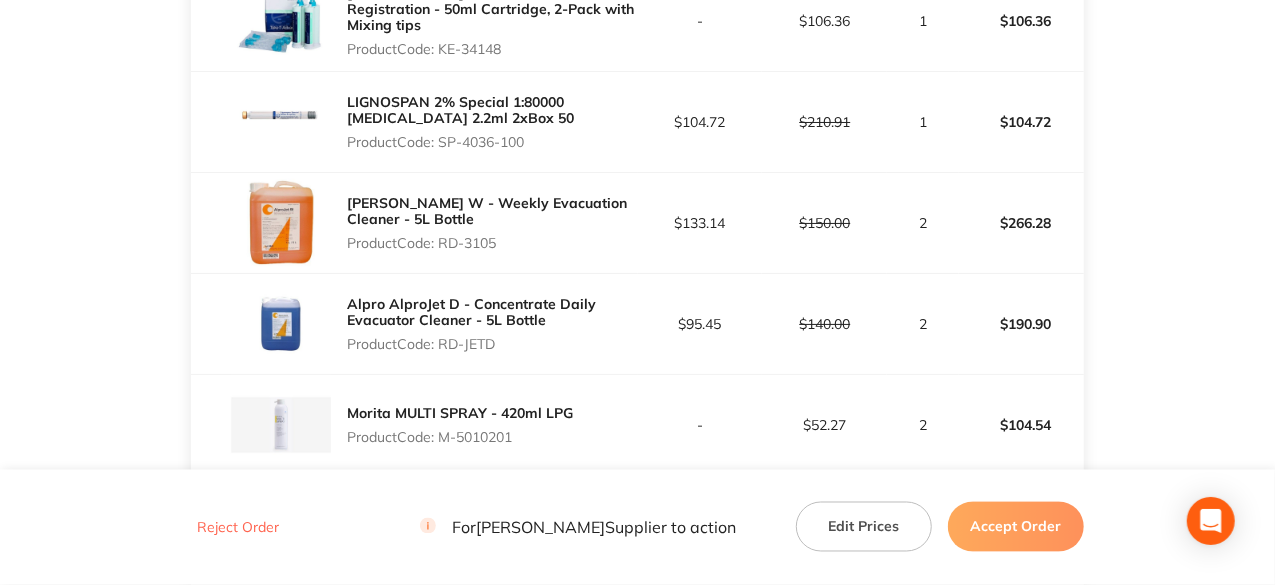 scroll, scrollTop: 1500, scrollLeft: 0, axis: vertical 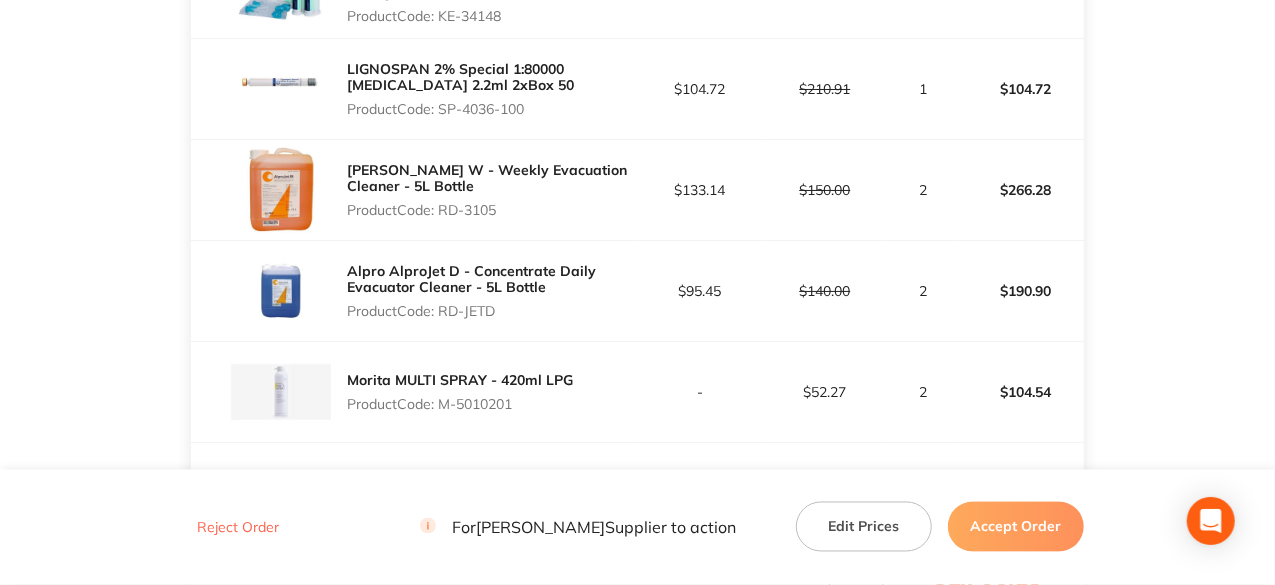 drag, startPoint x: 445, startPoint y: 210, endPoint x: 534, endPoint y: 210, distance: 89 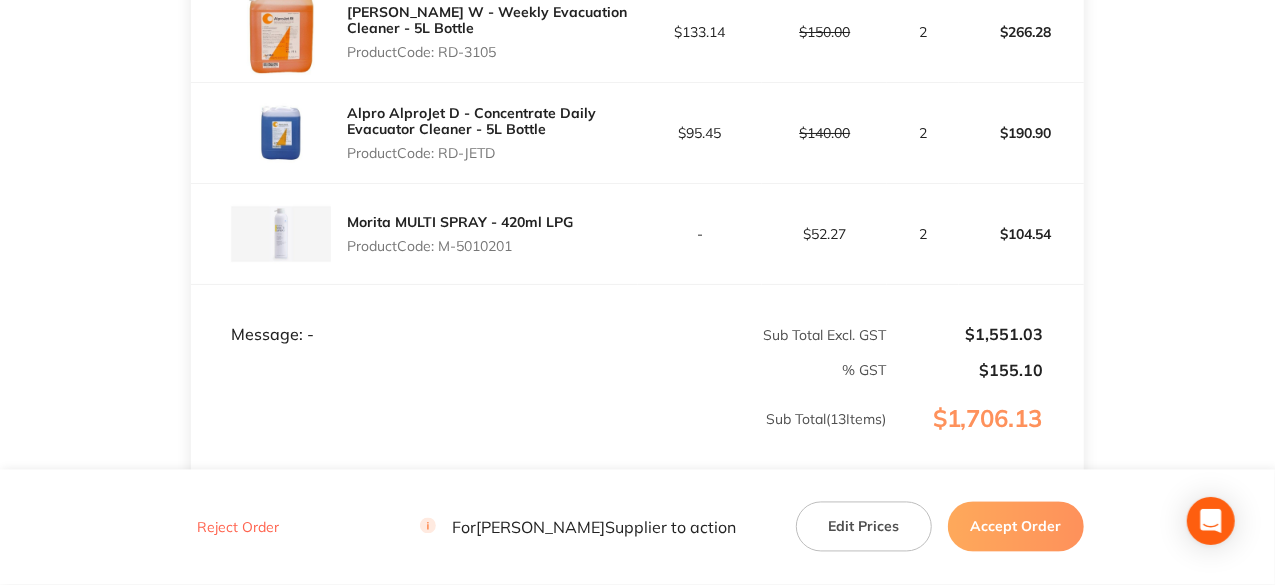 scroll, scrollTop: 1700, scrollLeft: 0, axis: vertical 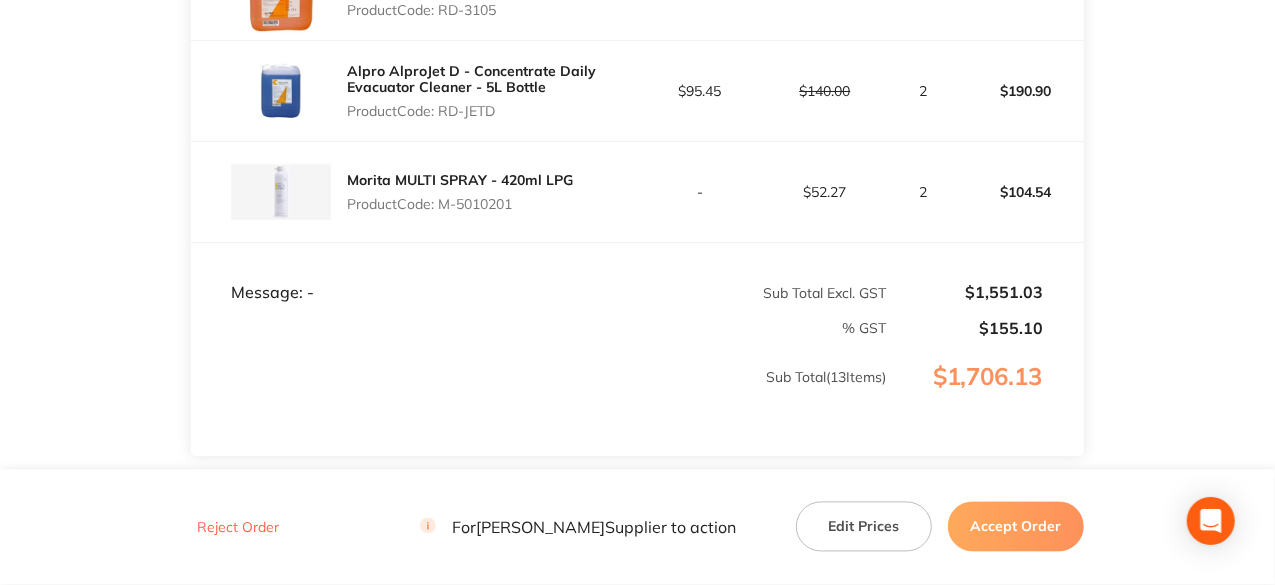 drag, startPoint x: 439, startPoint y: 200, endPoint x: 529, endPoint y: 201, distance: 90.005554 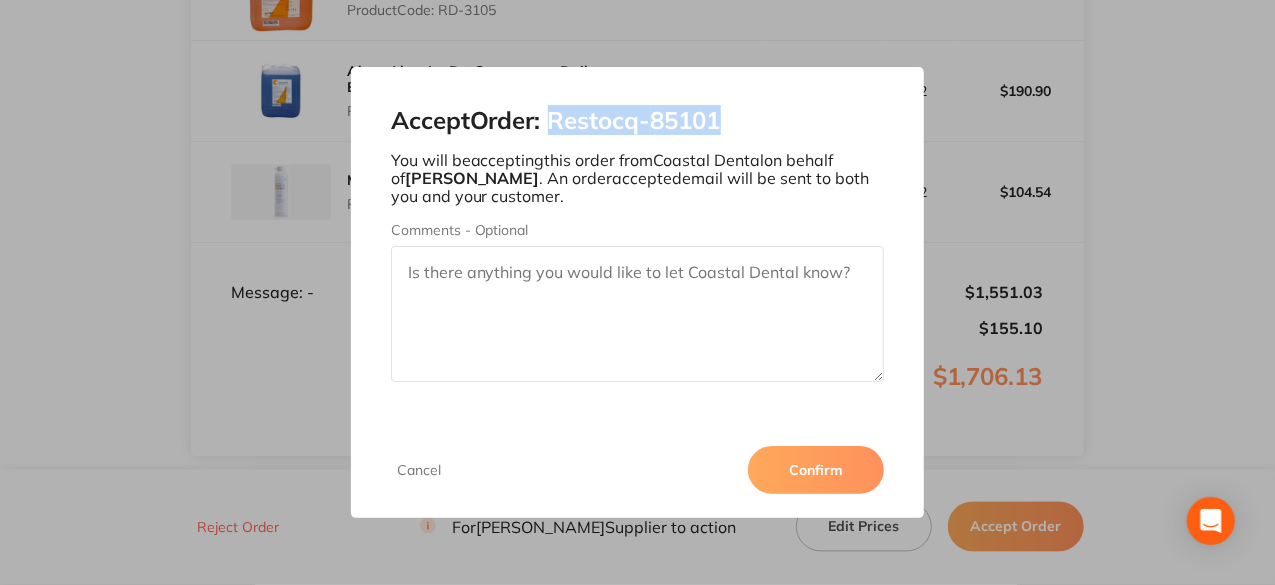 drag, startPoint x: 749, startPoint y: 120, endPoint x: 552, endPoint y: 125, distance: 197.06345 